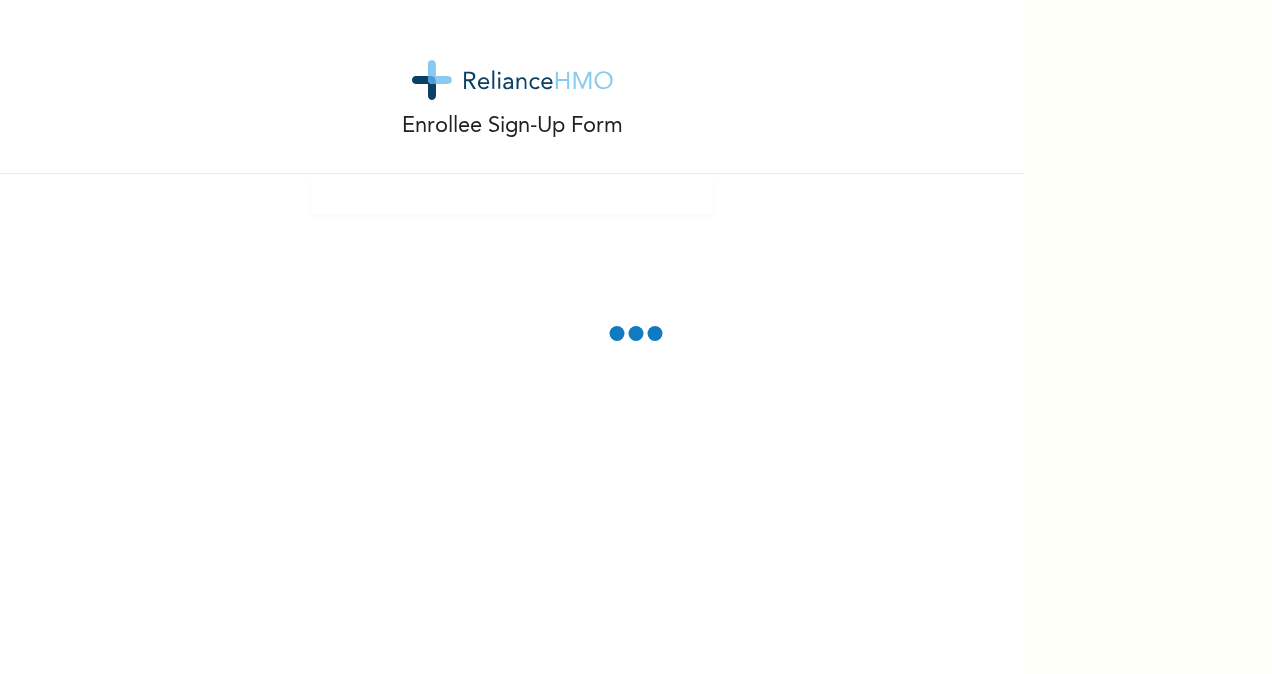 scroll, scrollTop: 0, scrollLeft: 0, axis: both 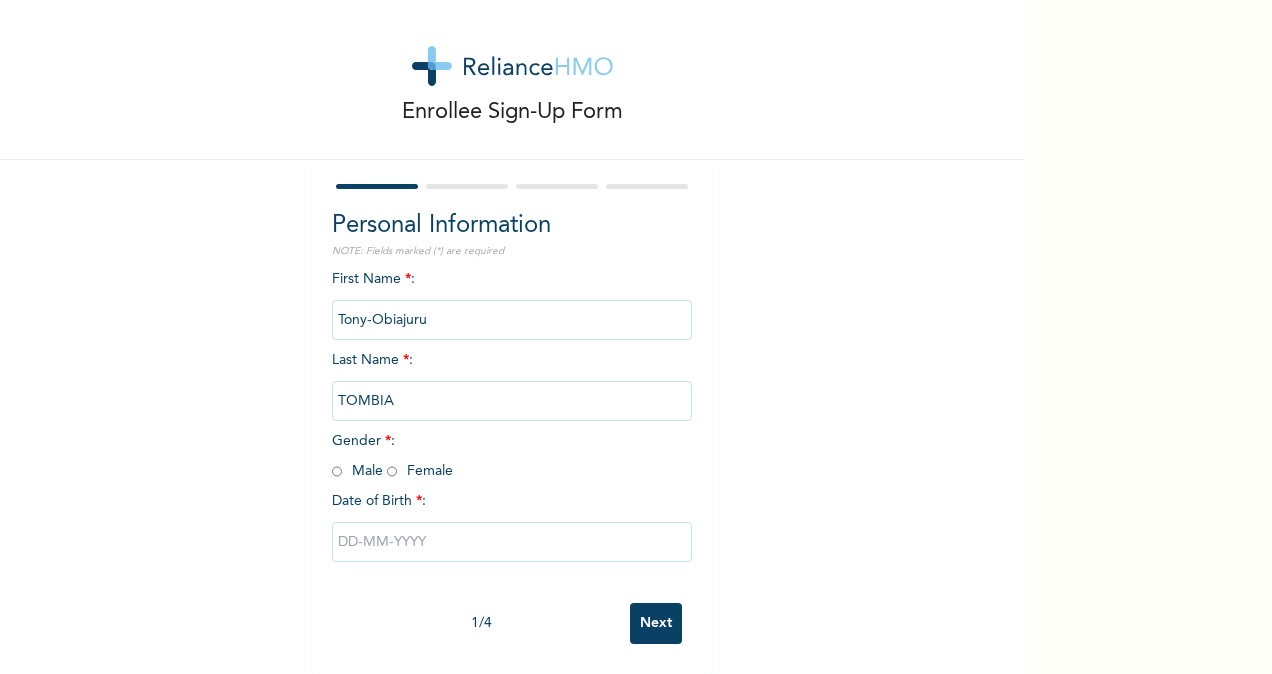 click at bounding box center (337, 471) 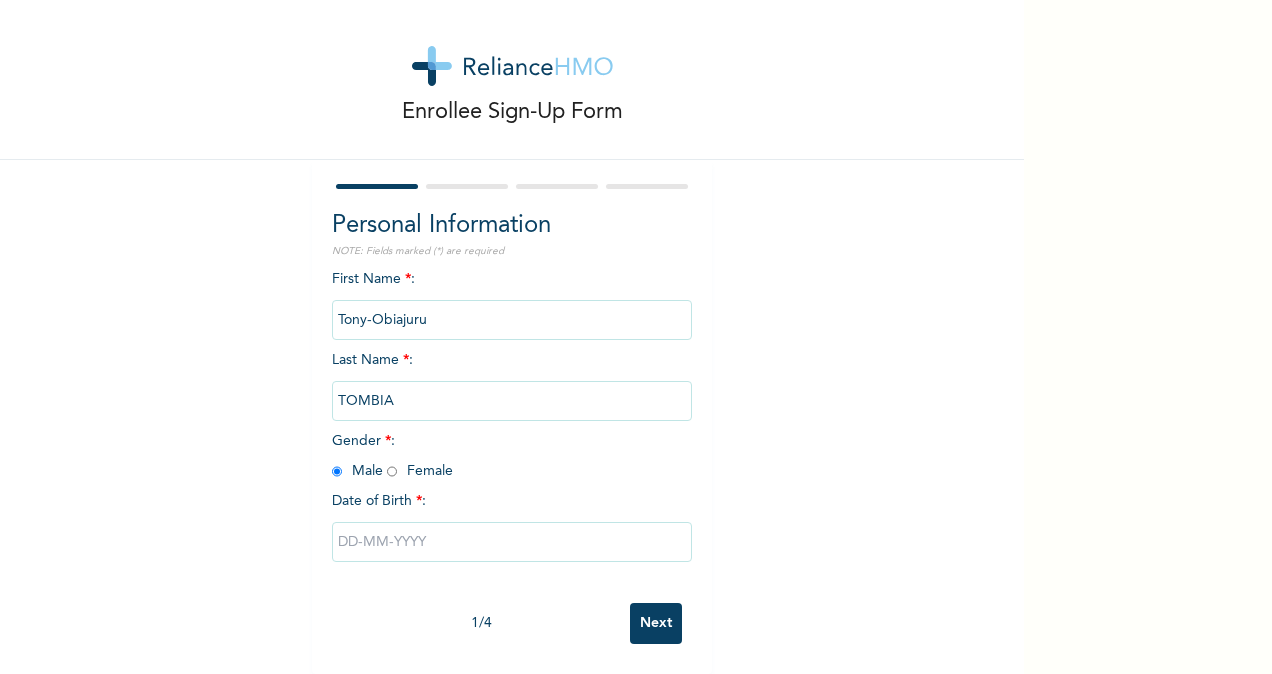 click at bounding box center [512, 542] 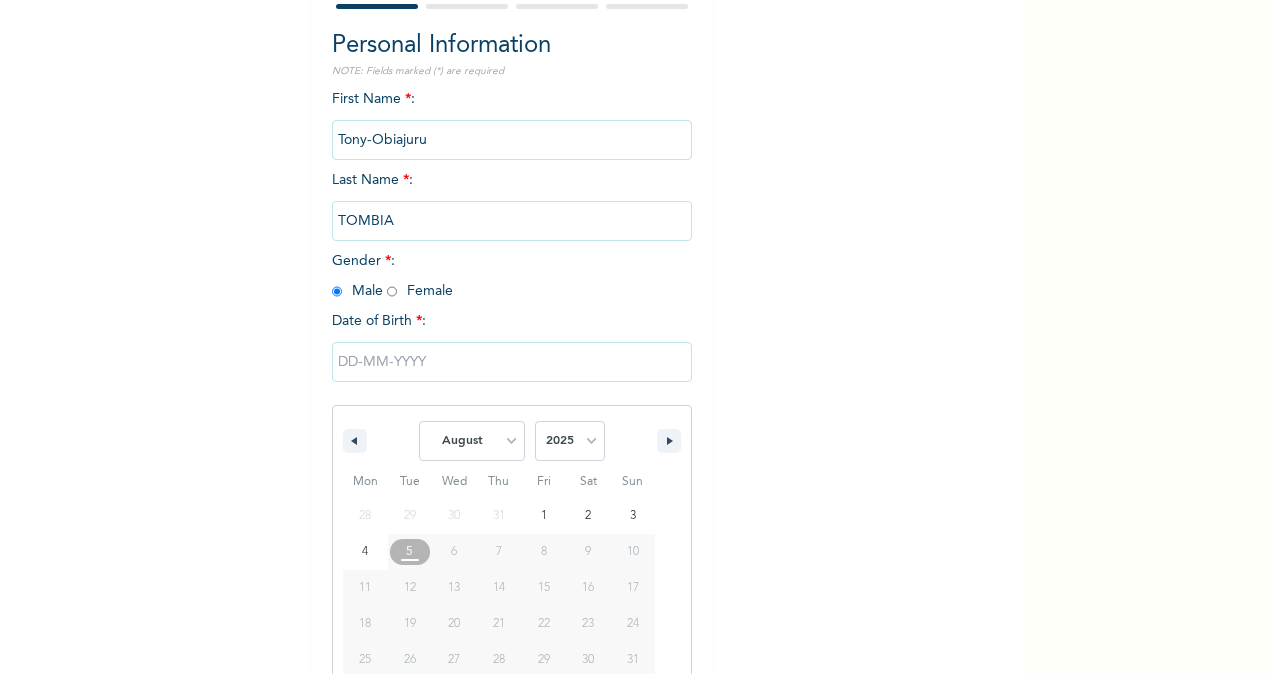scroll, scrollTop: 236, scrollLeft: 0, axis: vertical 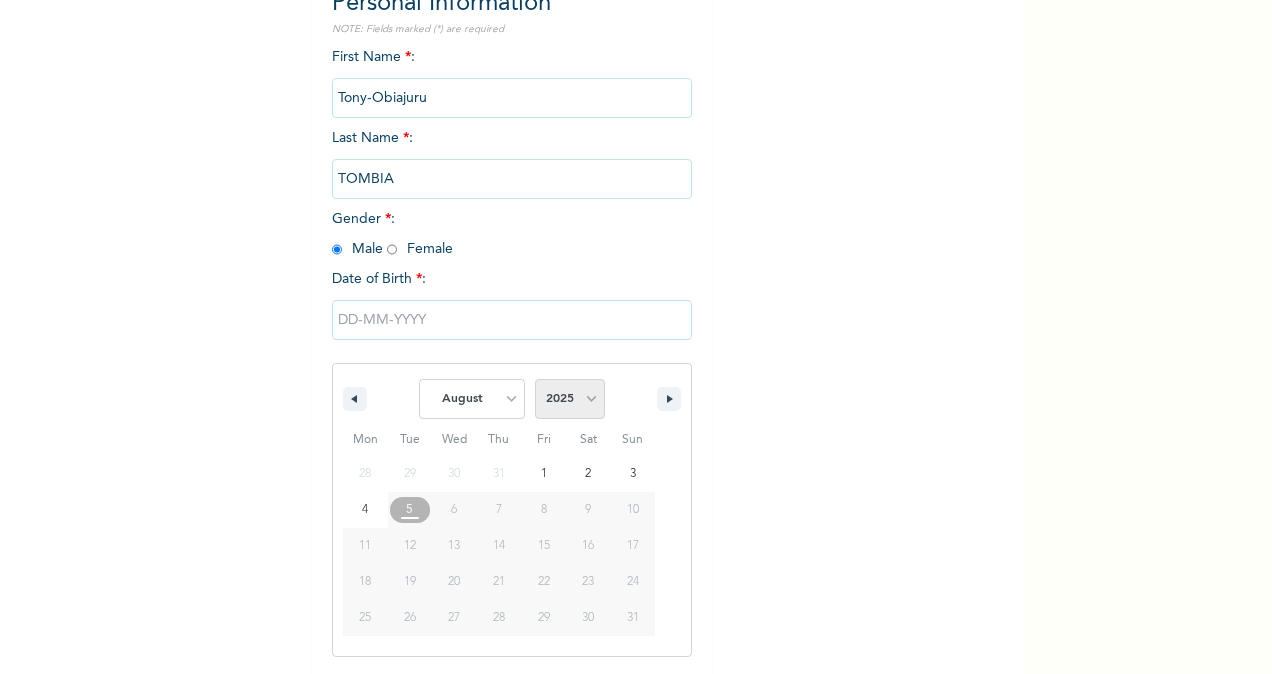 click on "2025 2024 2023 2022 2021 2020 2019 2018 2017 2016 2015 2014 2013 2012 2011 2010 2009 2008 2007 2006 2005 2004 2003 2002 2001 2000 1999 1998 1997 1996 1995 1994 1993 1992 1991 1990 1989 1988 1987 1986 1985 1984 1983 1982 1981 1980 1979 1978 1977 1976 1975 1974 1973 1972 1971 1970 1969 1968 1967 1966 1965 1964 1963 1962 1961 1960" at bounding box center (570, 399) 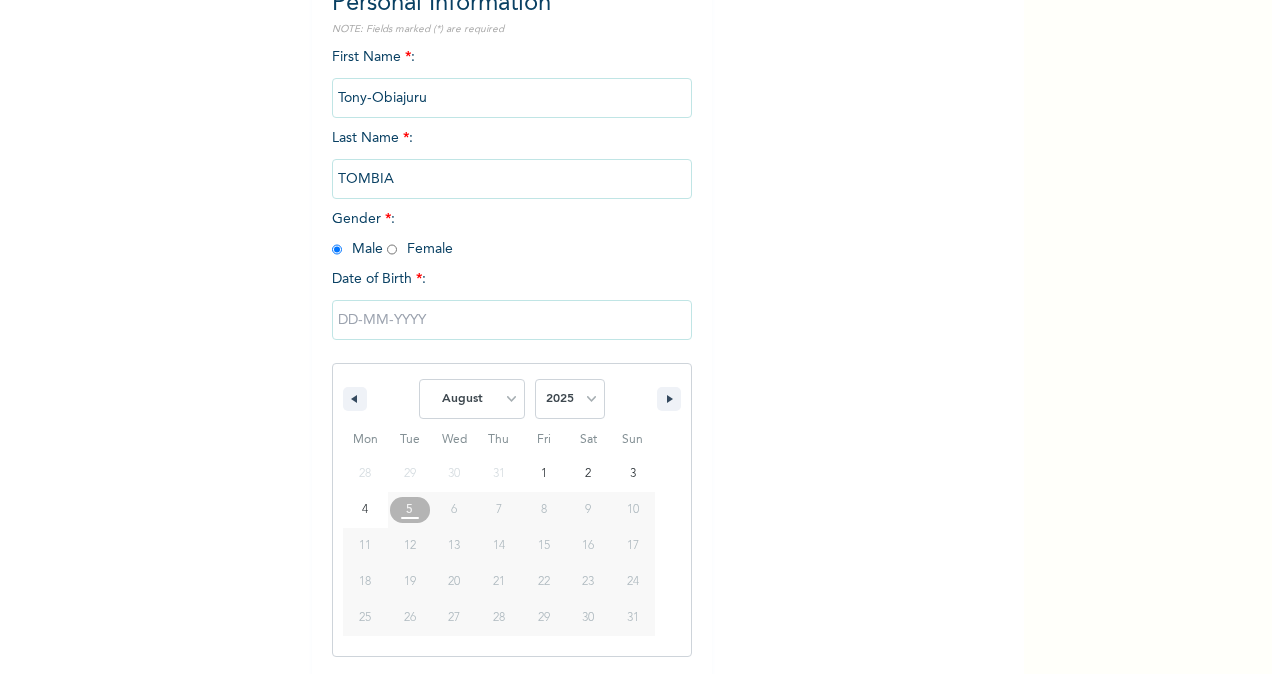 select on "1978" 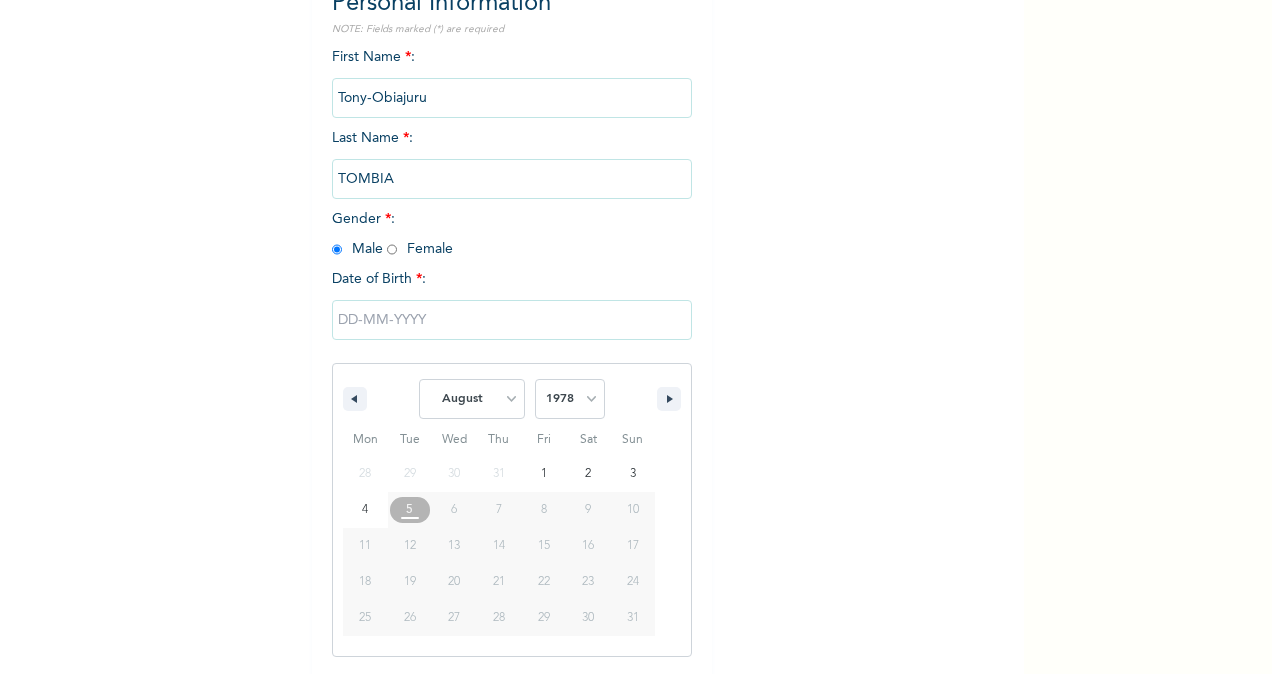 click on "2025 2024 2023 2022 2021 2020 2019 2018 2017 2016 2015 2014 2013 2012 2011 2010 2009 2008 2007 2006 2005 2004 2003 2002 2001 2000 1999 1998 1997 1996 1995 1994 1993 1992 1991 1990 1989 1988 1987 1986 1985 1984 1983 1982 1981 1980 1979 1978 1977 1976 1975 1974 1973 1972 1971 1970 1969 1968 1967 1966 1965 1964 1963 1962 1961 1960" at bounding box center [570, 399] 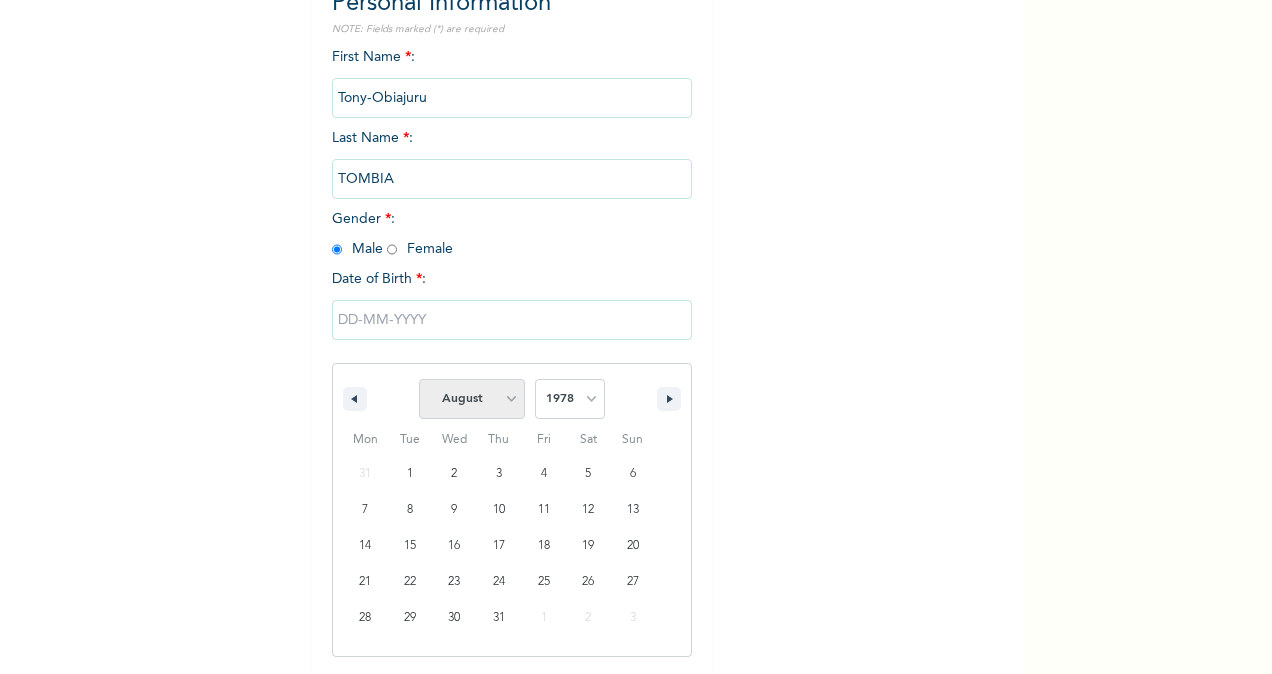 click on "January February March April May June July August September October November December" at bounding box center (472, 399) 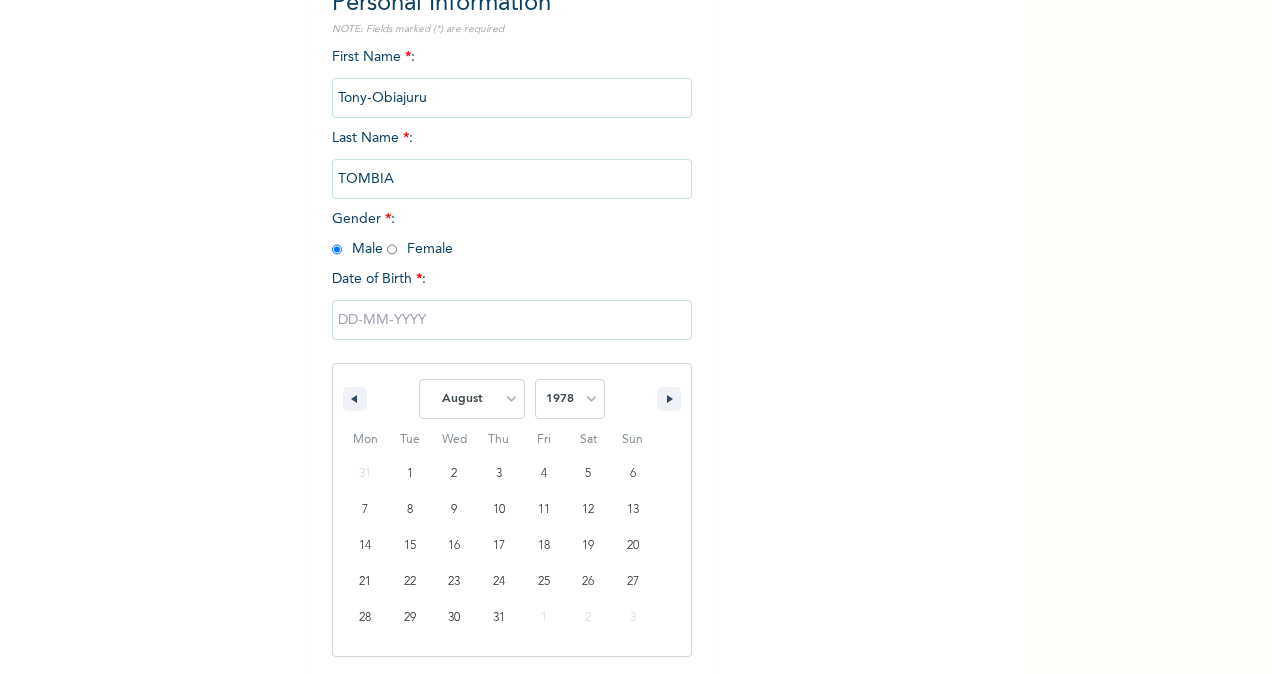 select on "10" 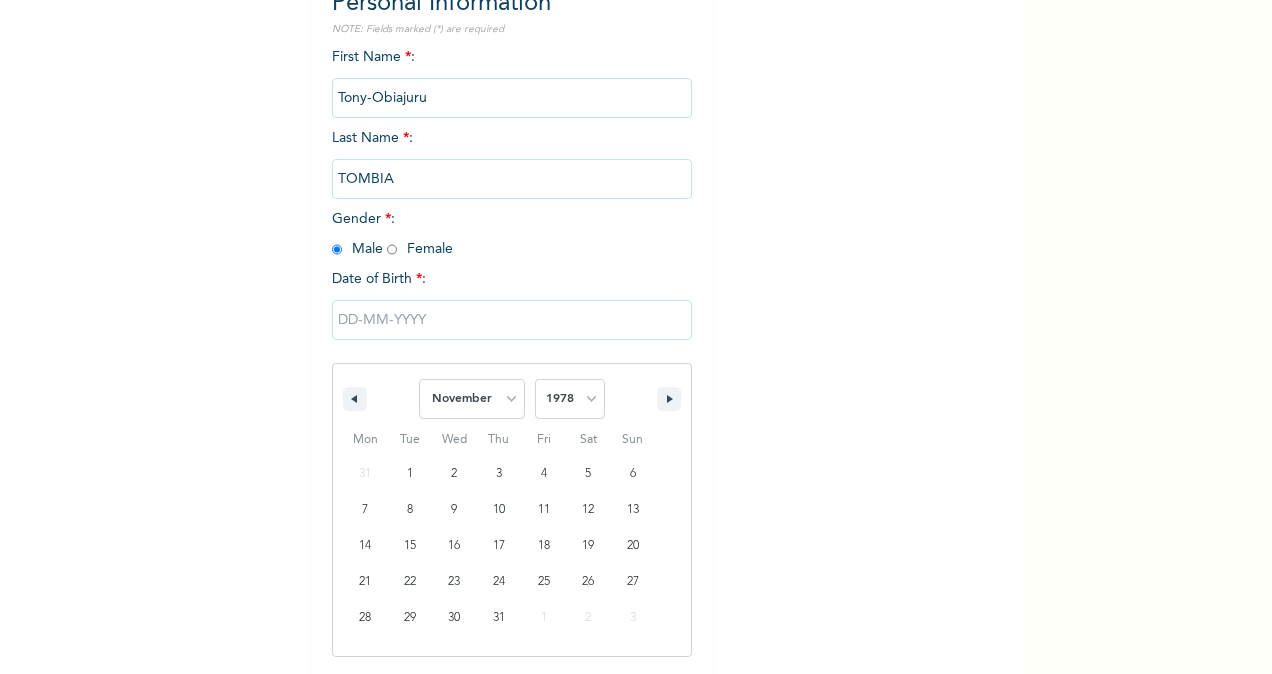 click on "January February March April May June July August September October November December" at bounding box center (472, 399) 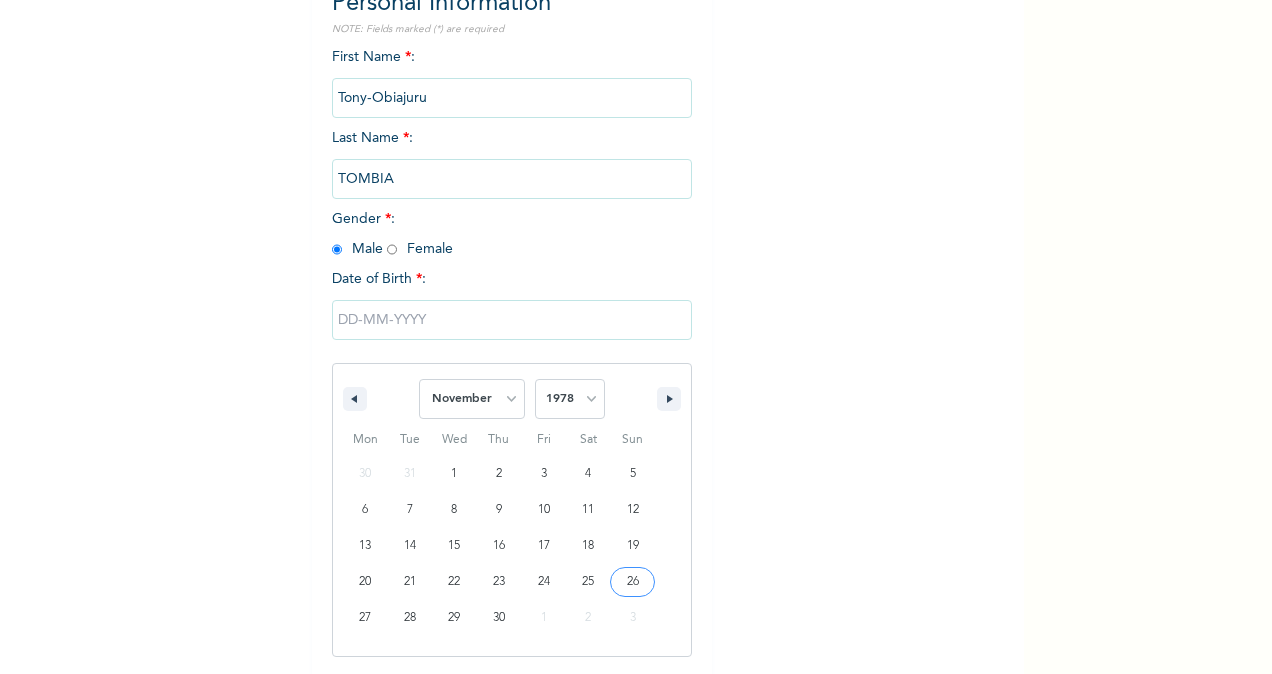 drag, startPoint x: 625, startPoint y: 582, endPoint x: 624, endPoint y: 570, distance: 12.0415945 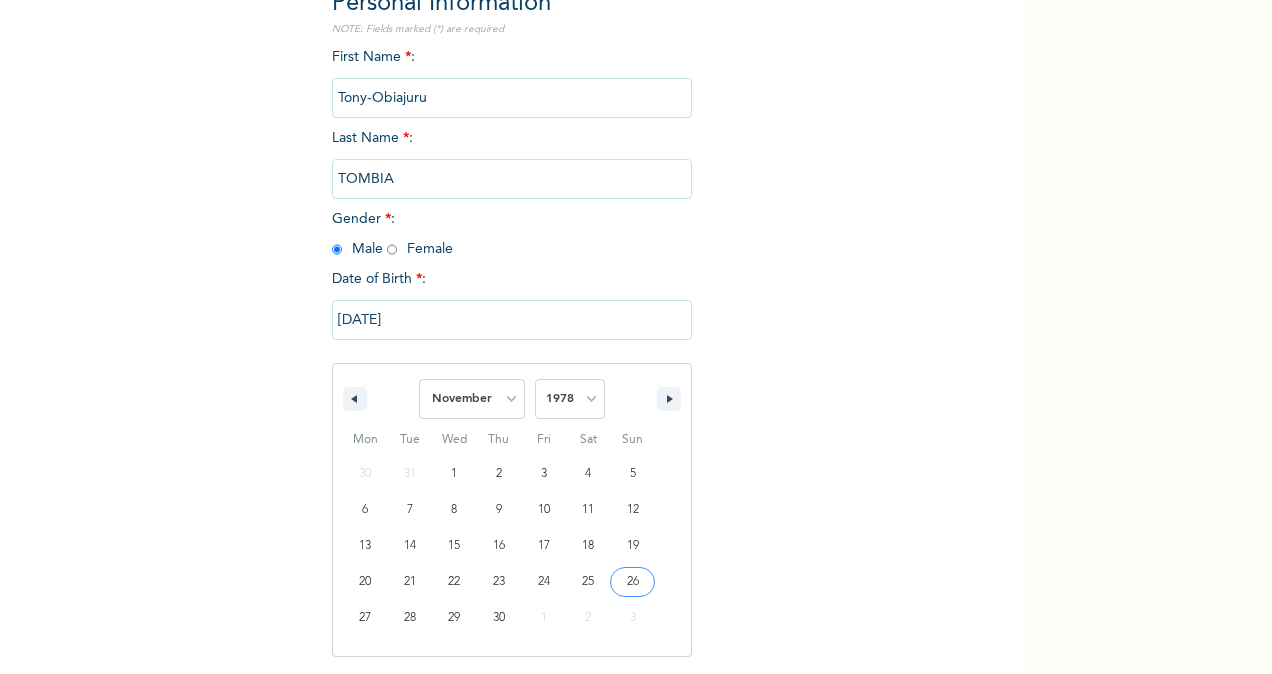 scroll, scrollTop: 32, scrollLeft: 0, axis: vertical 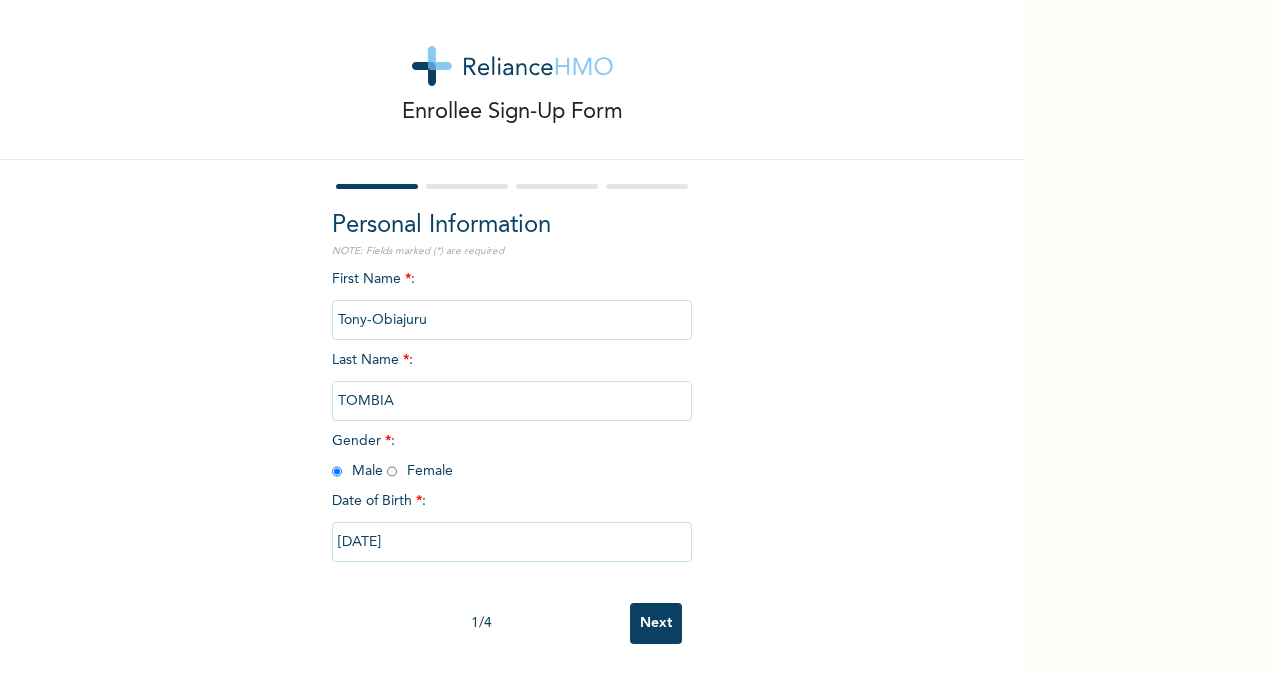 click on "Next" at bounding box center (656, 623) 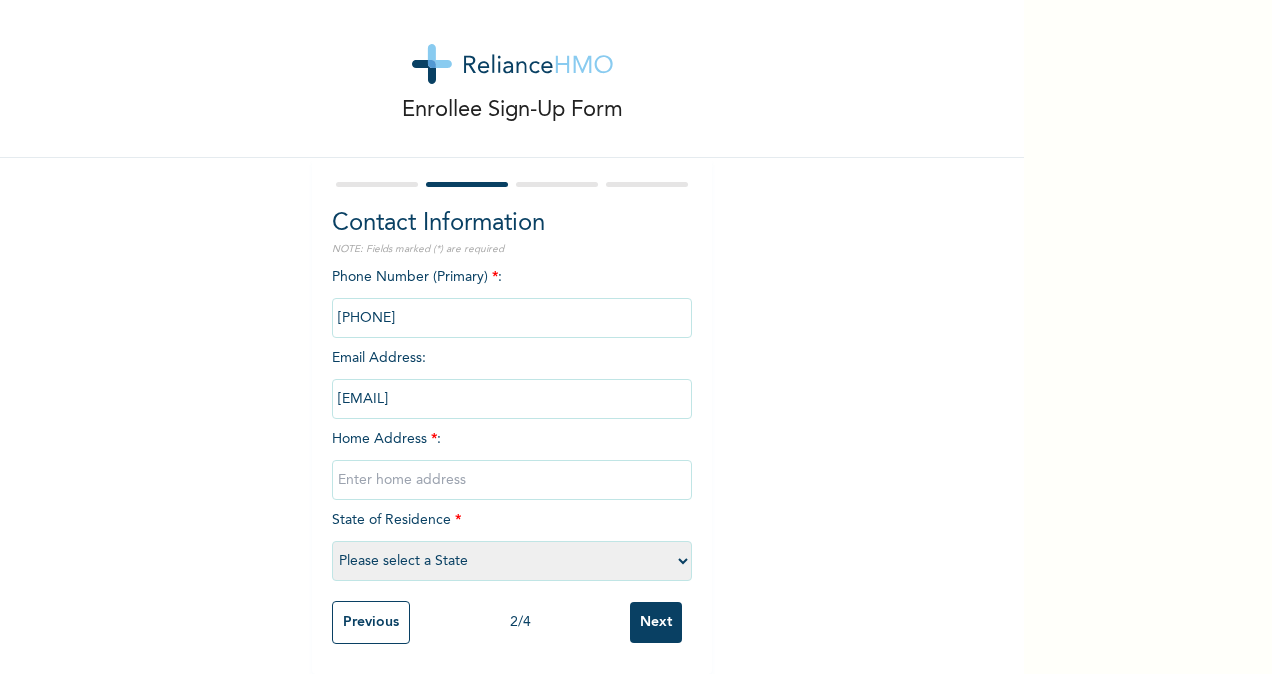 scroll, scrollTop: 34, scrollLeft: 0, axis: vertical 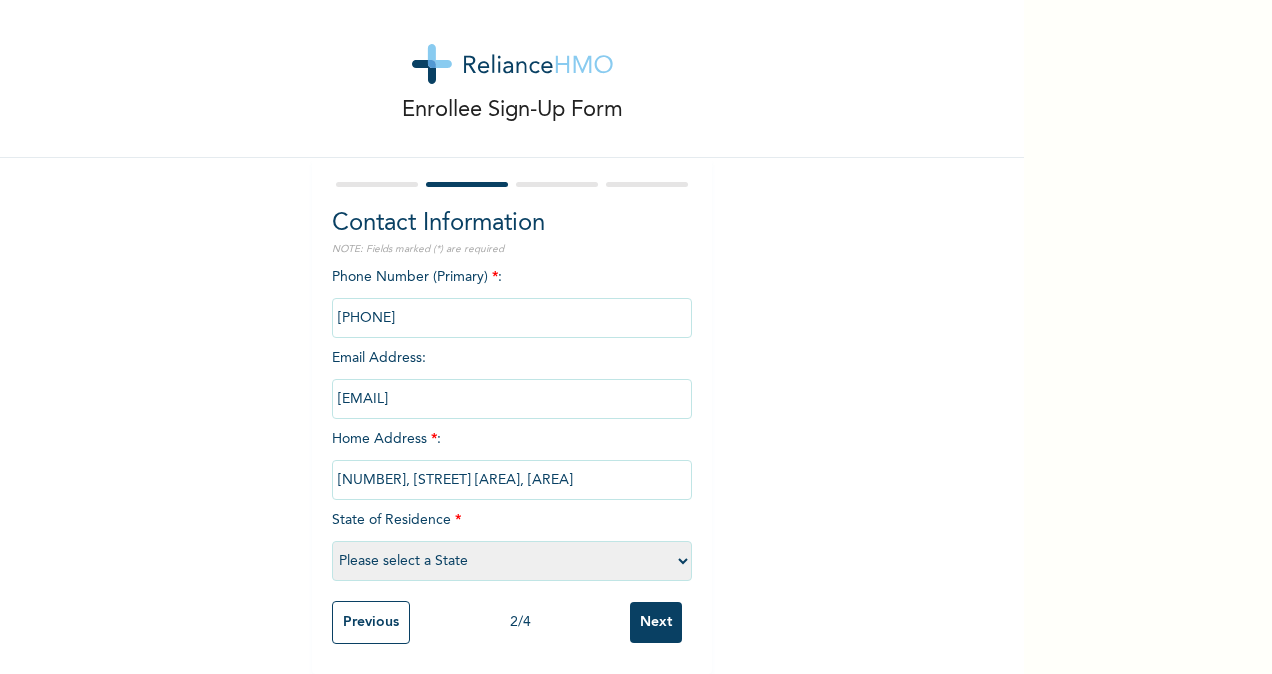 select on "33" 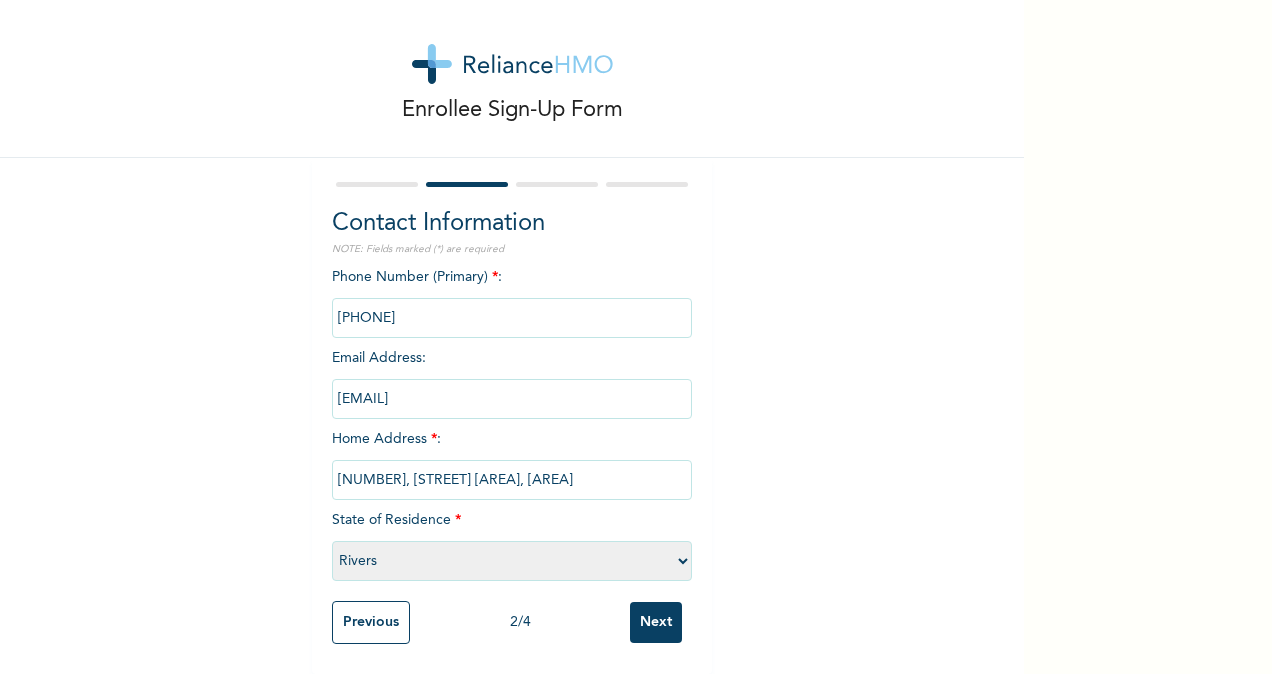 click on "Next" at bounding box center (656, 622) 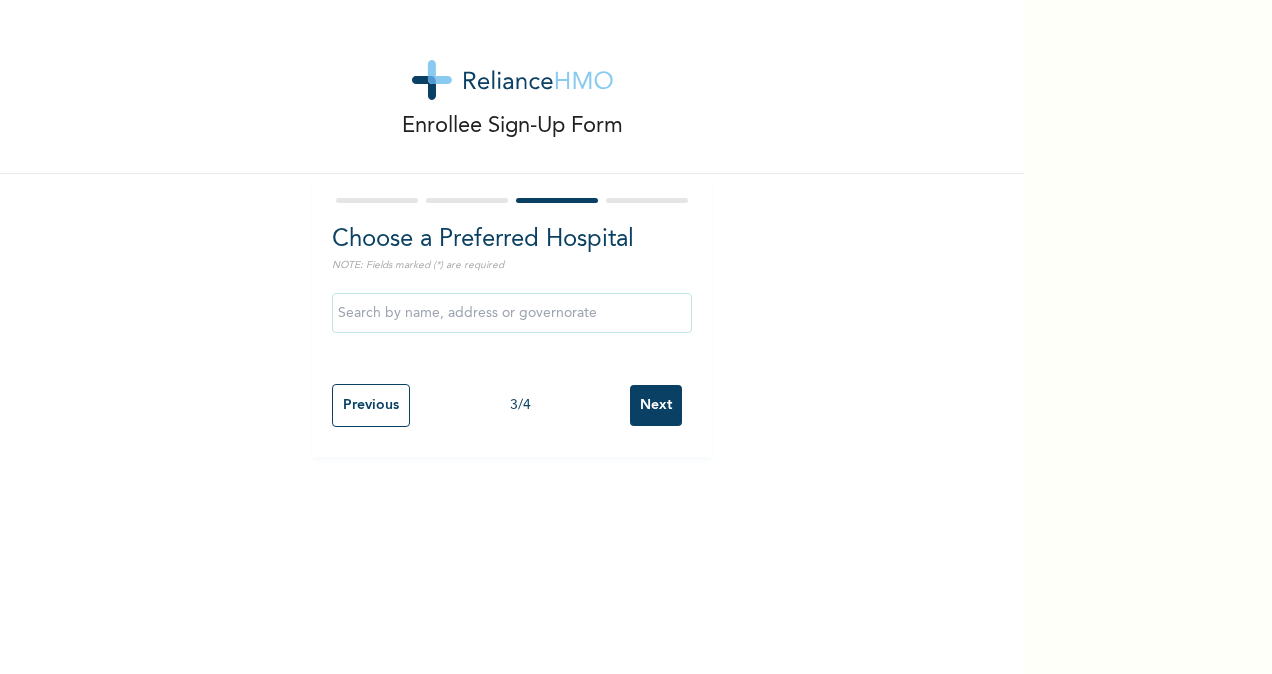 scroll, scrollTop: 0, scrollLeft: 0, axis: both 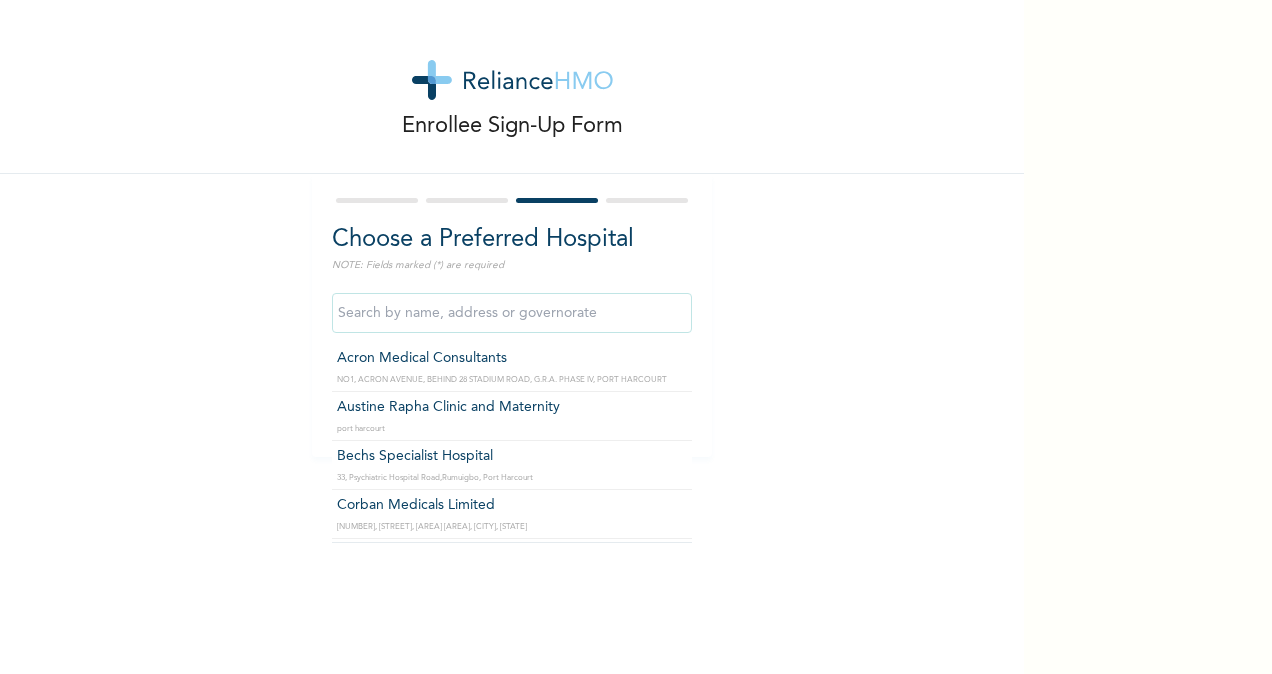 click at bounding box center [512, 313] 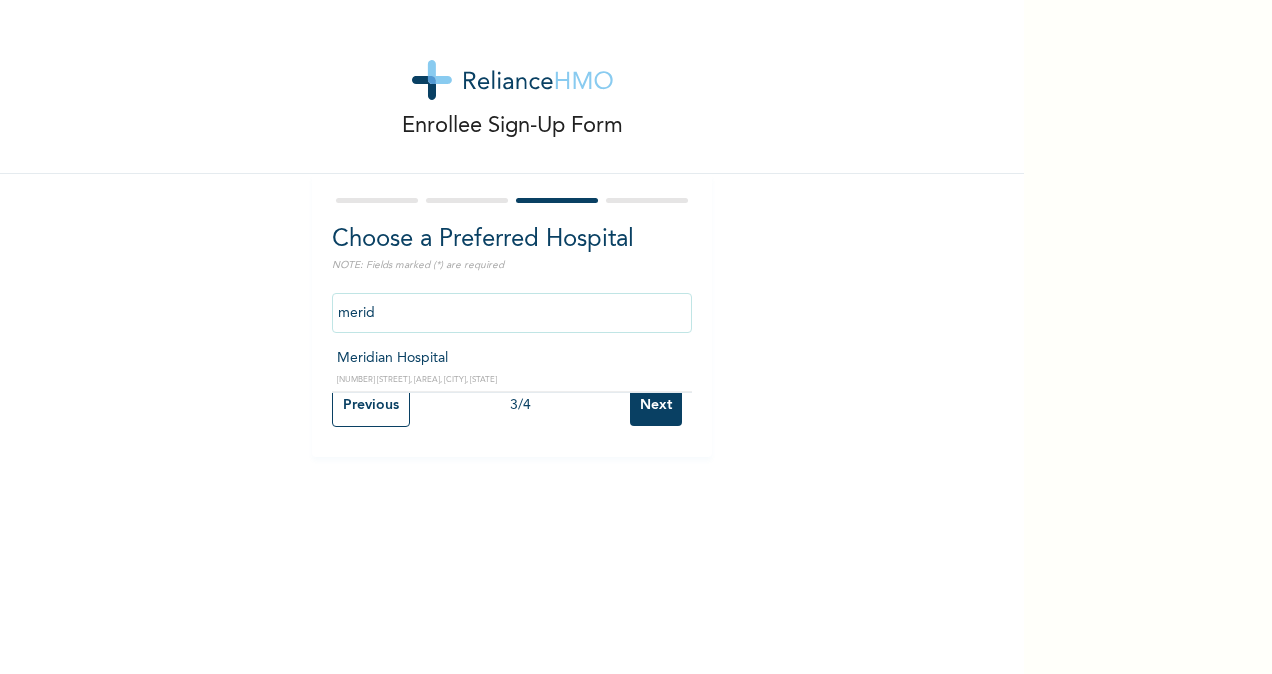 type on "Meridian Hospital" 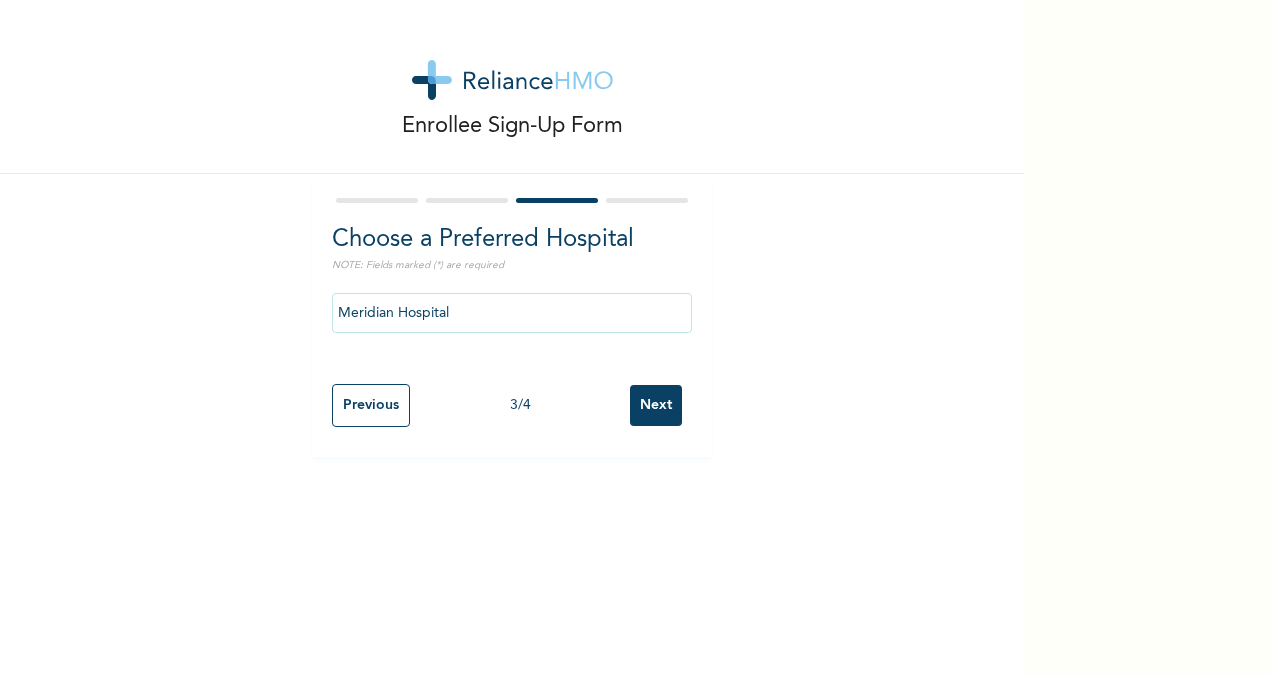 click on "Next" at bounding box center (656, 405) 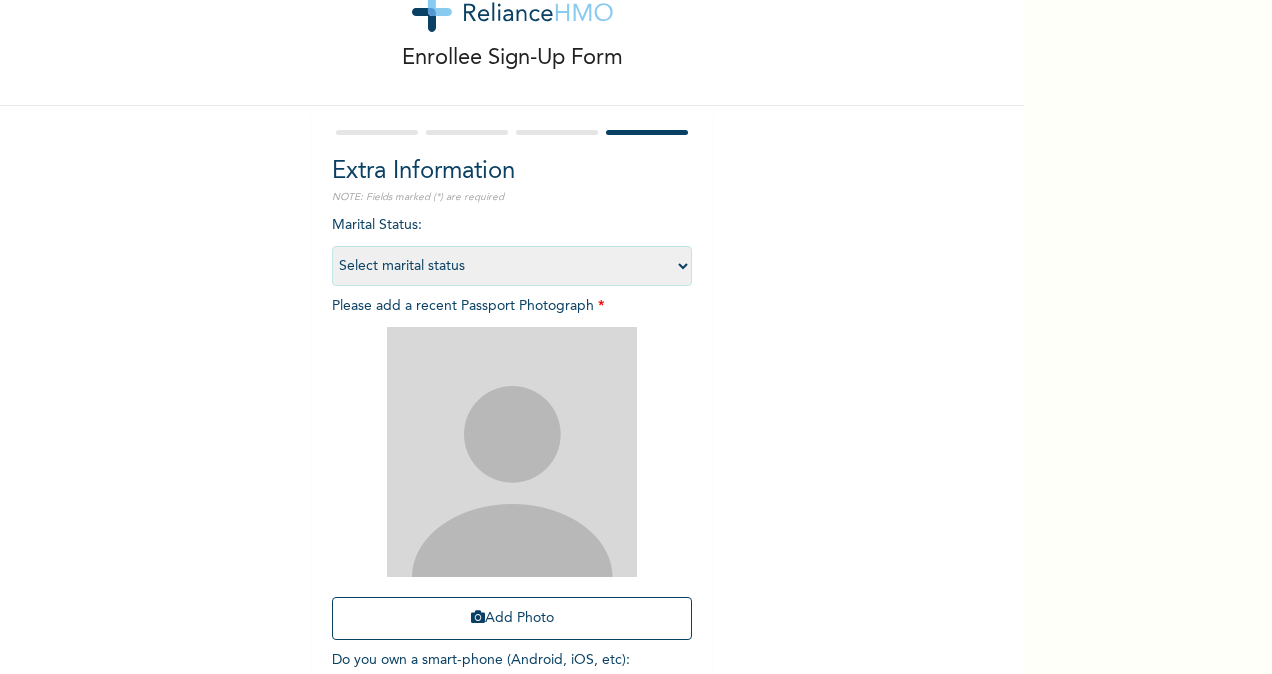 scroll, scrollTop: 100, scrollLeft: 0, axis: vertical 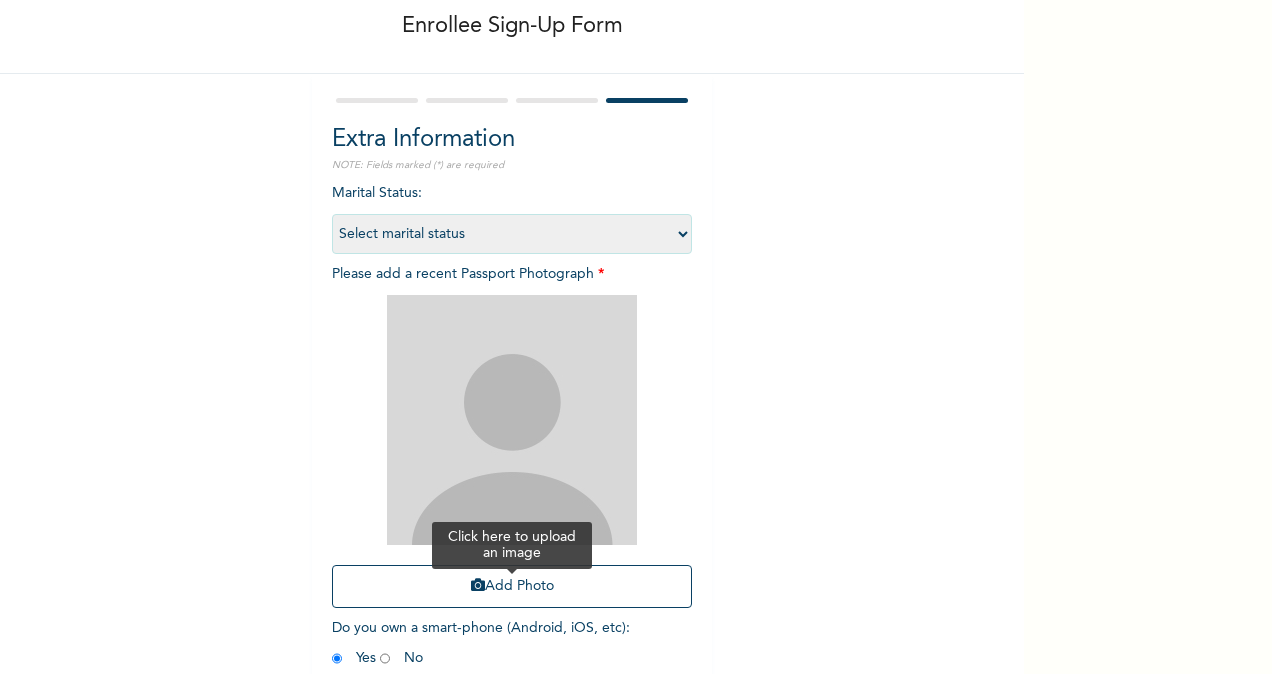 click on "Add Photo" at bounding box center [512, 586] 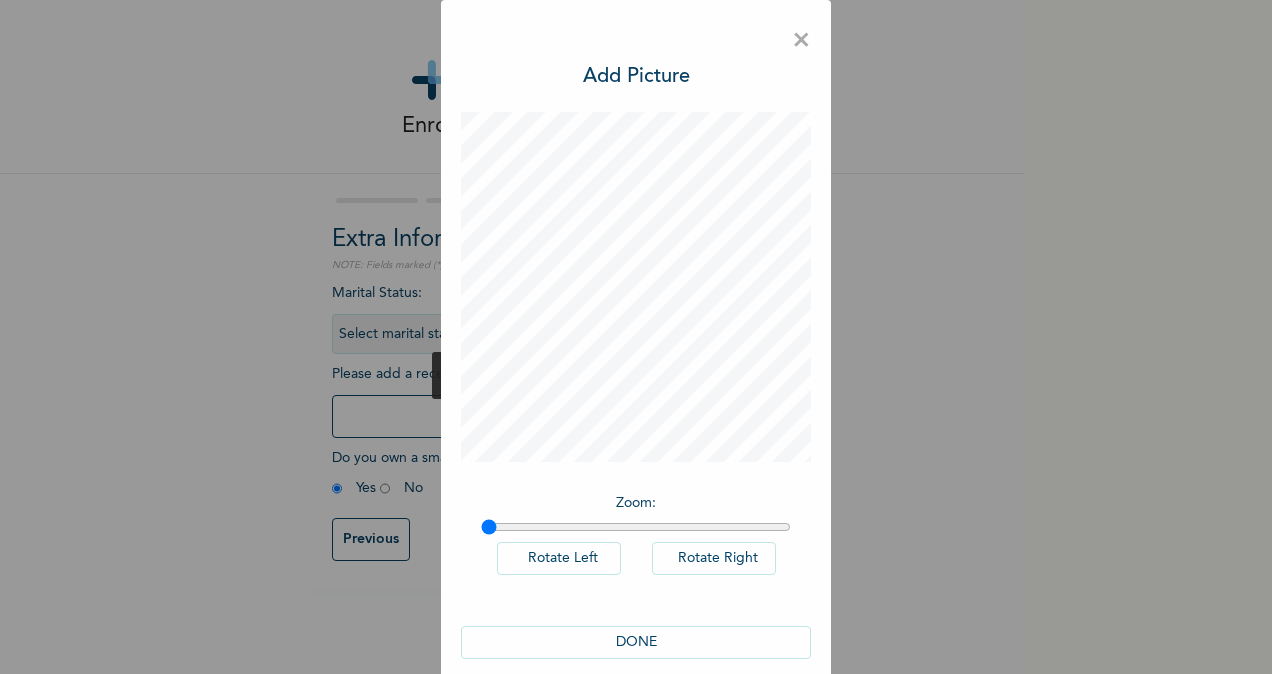 scroll, scrollTop: 0, scrollLeft: 0, axis: both 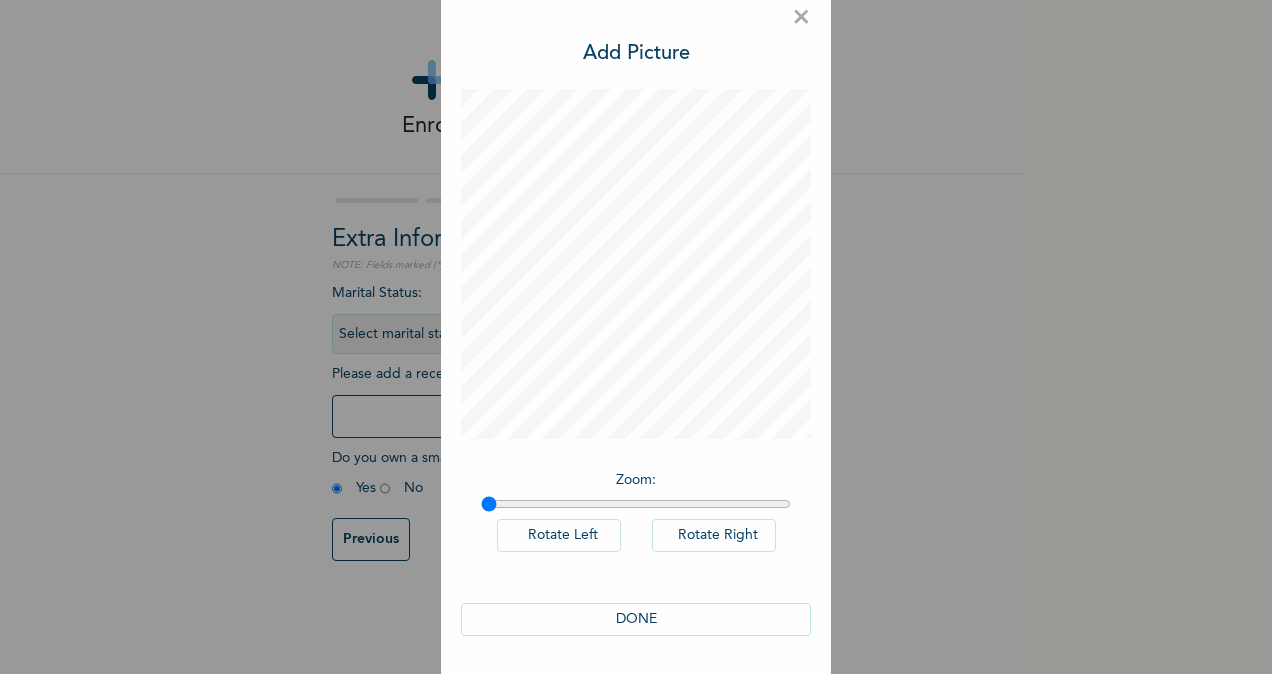 click on "DONE" at bounding box center (636, 619) 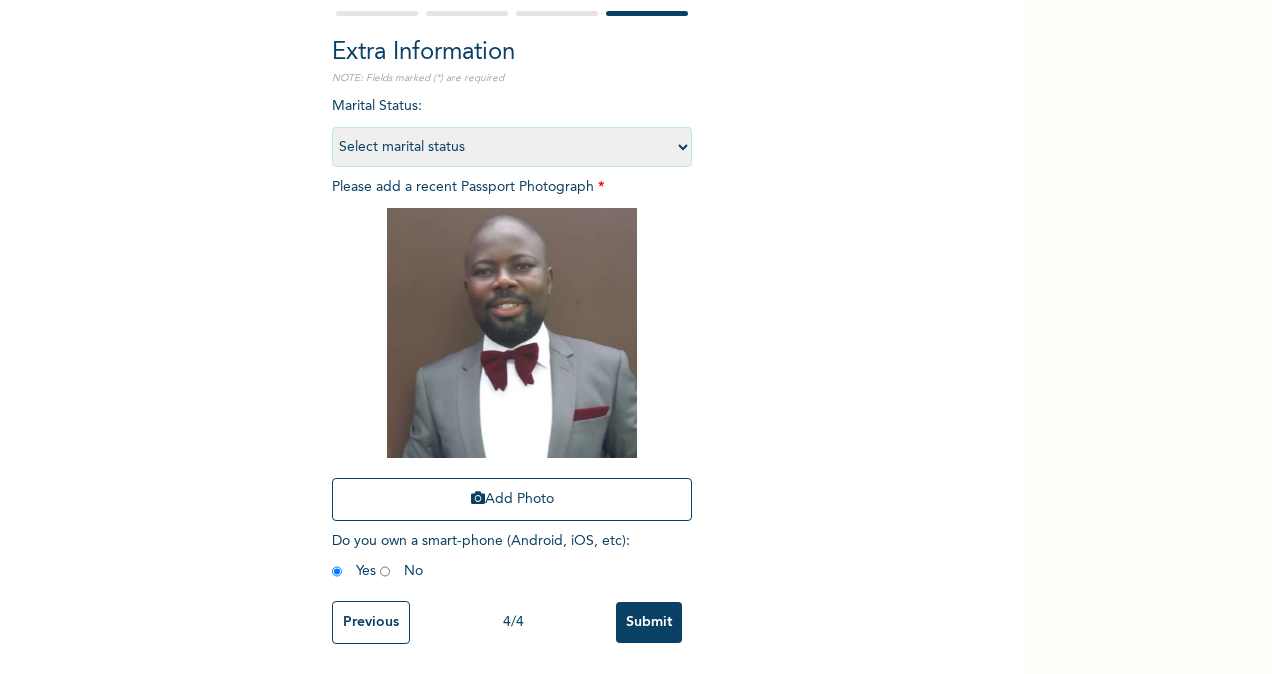 scroll, scrollTop: 204, scrollLeft: 0, axis: vertical 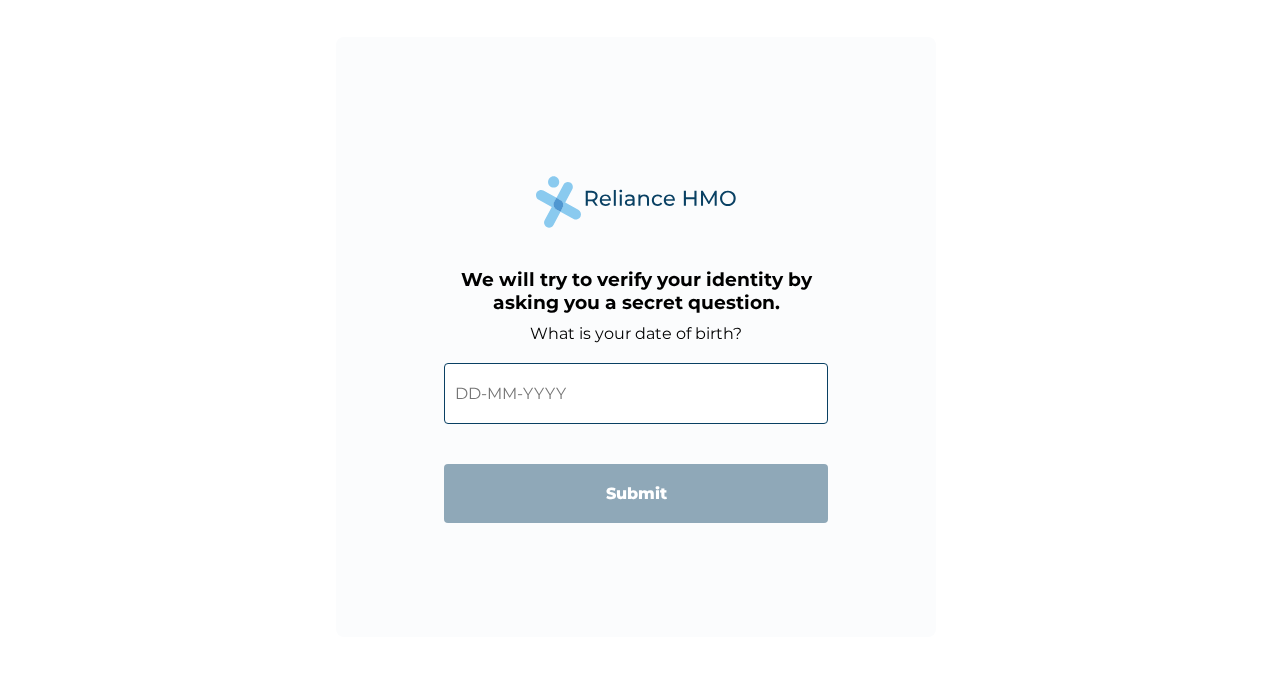 click at bounding box center (636, 393) 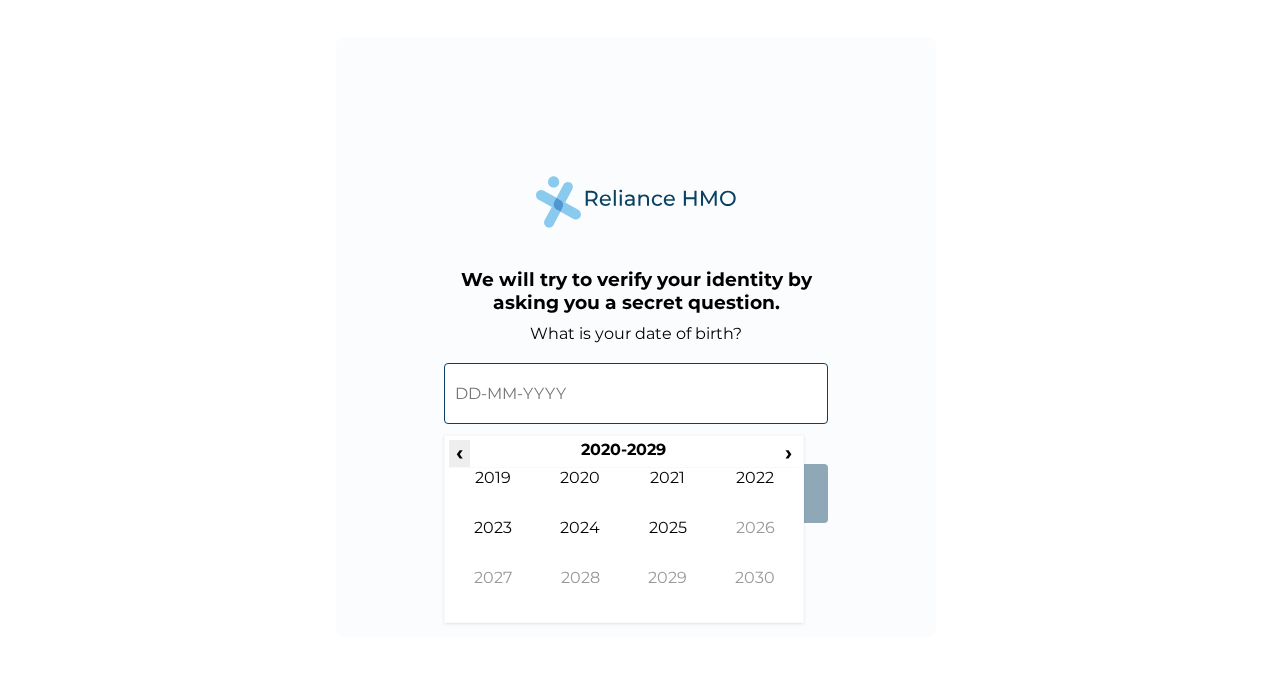 click on "‹" at bounding box center (459, 452) 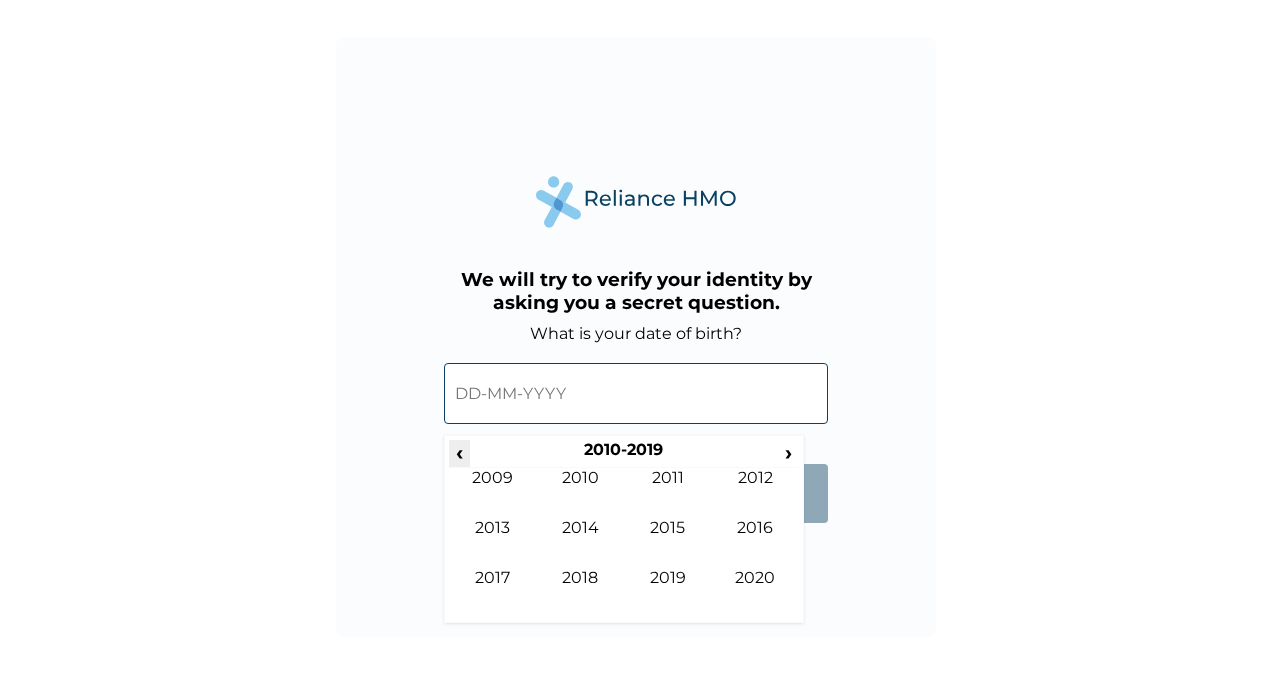 click on "‹" at bounding box center [459, 452] 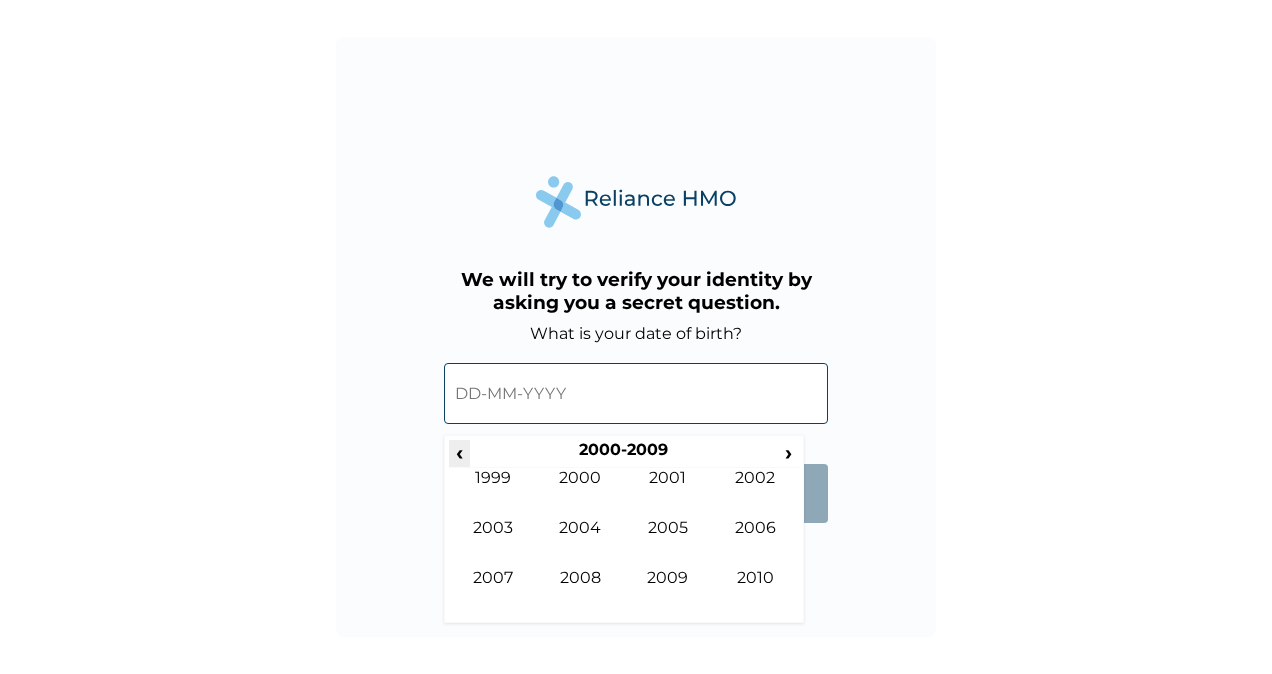 click on "‹" at bounding box center (459, 452) 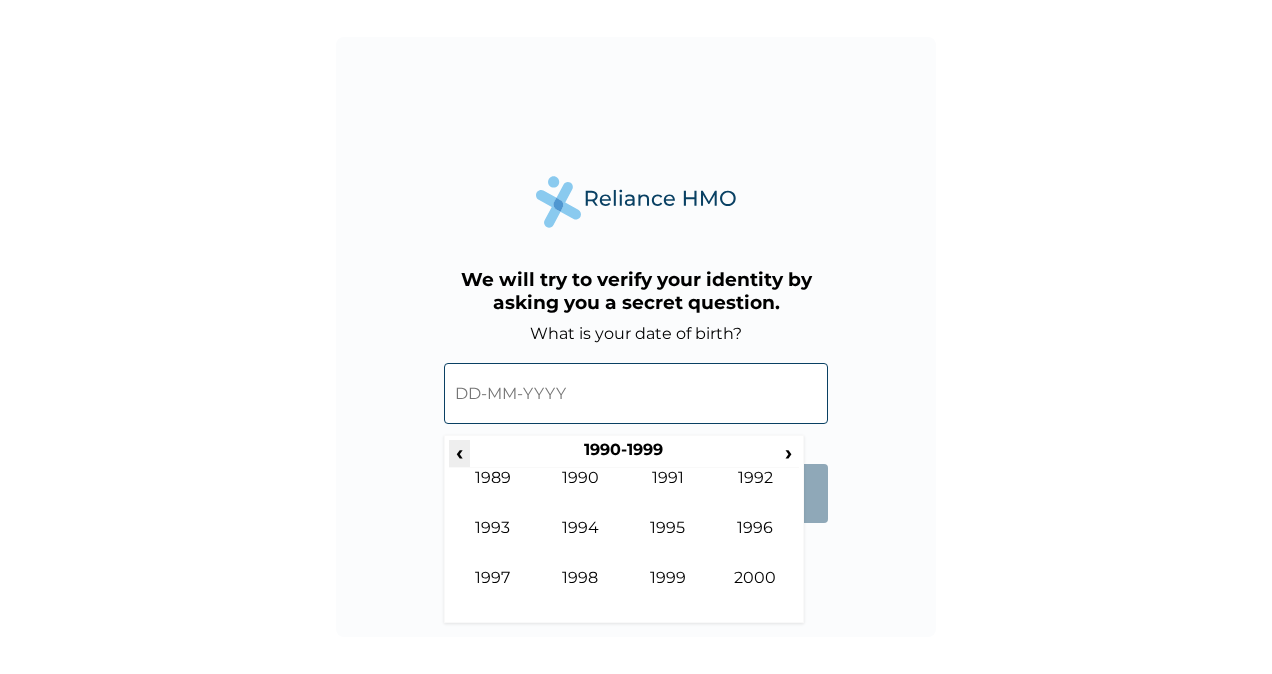 click on "‹" at bounding box center (459, 452) 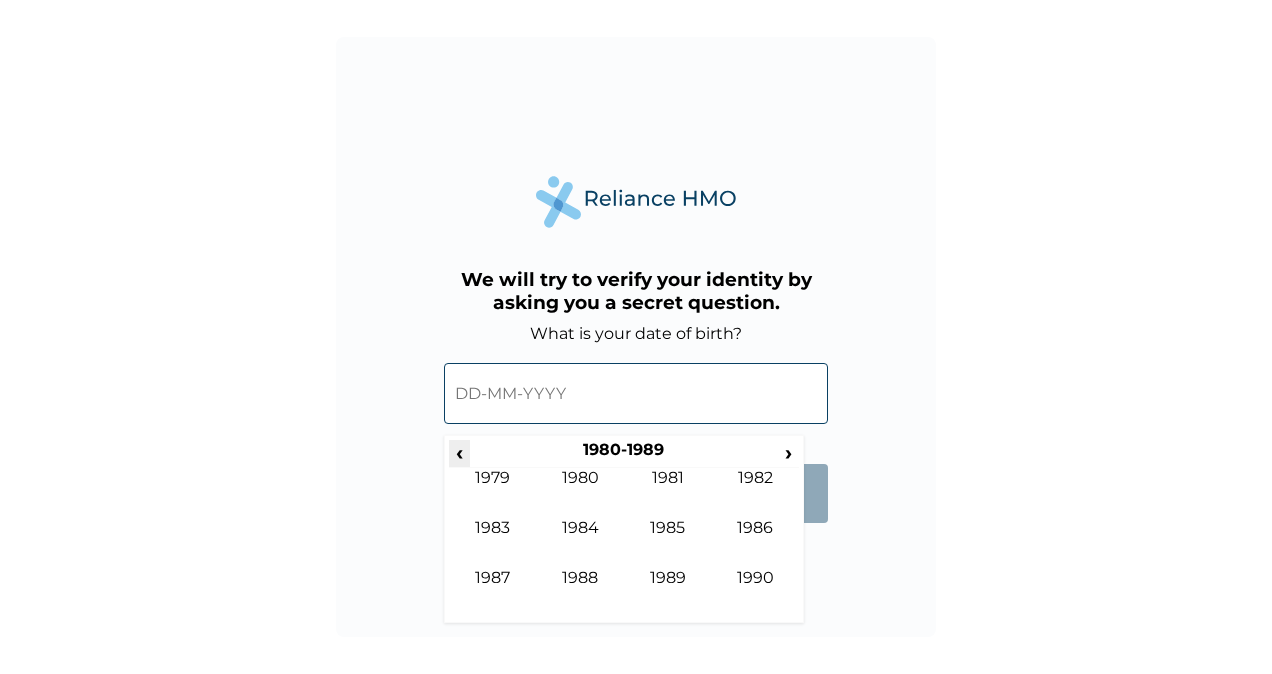 click on "‹" at bounding box center (459, 452) 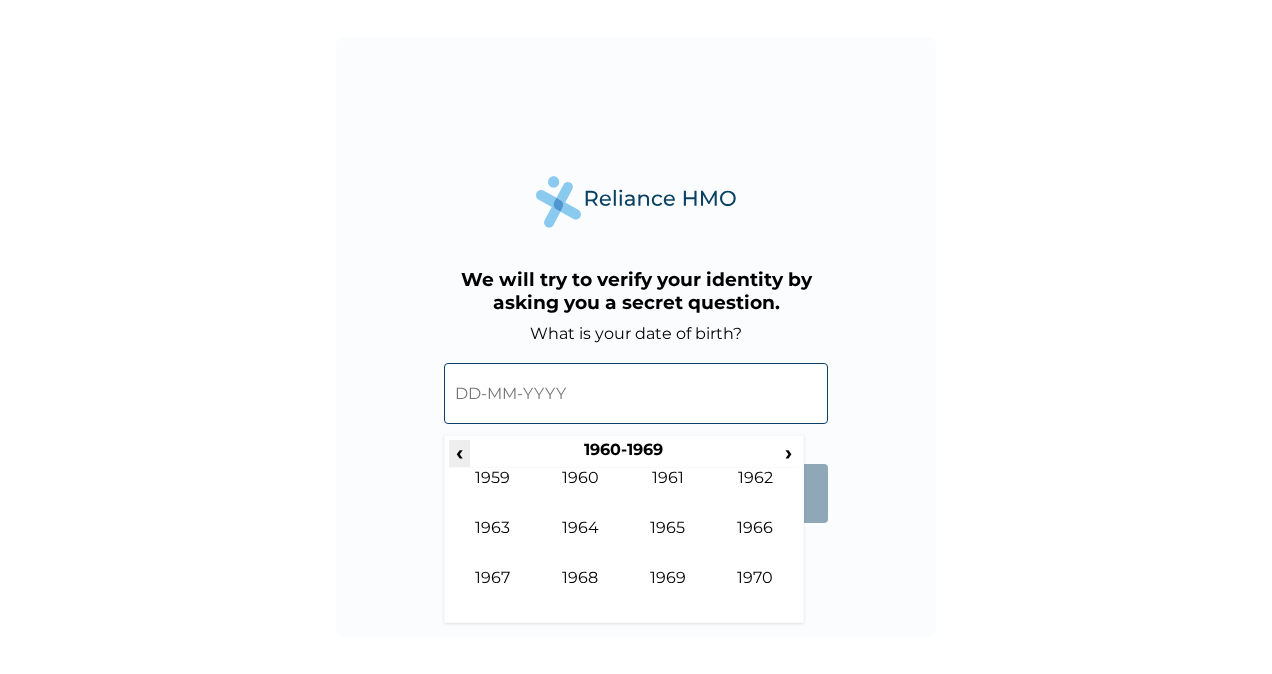 click on "‹" at bounding box center [459, 452] 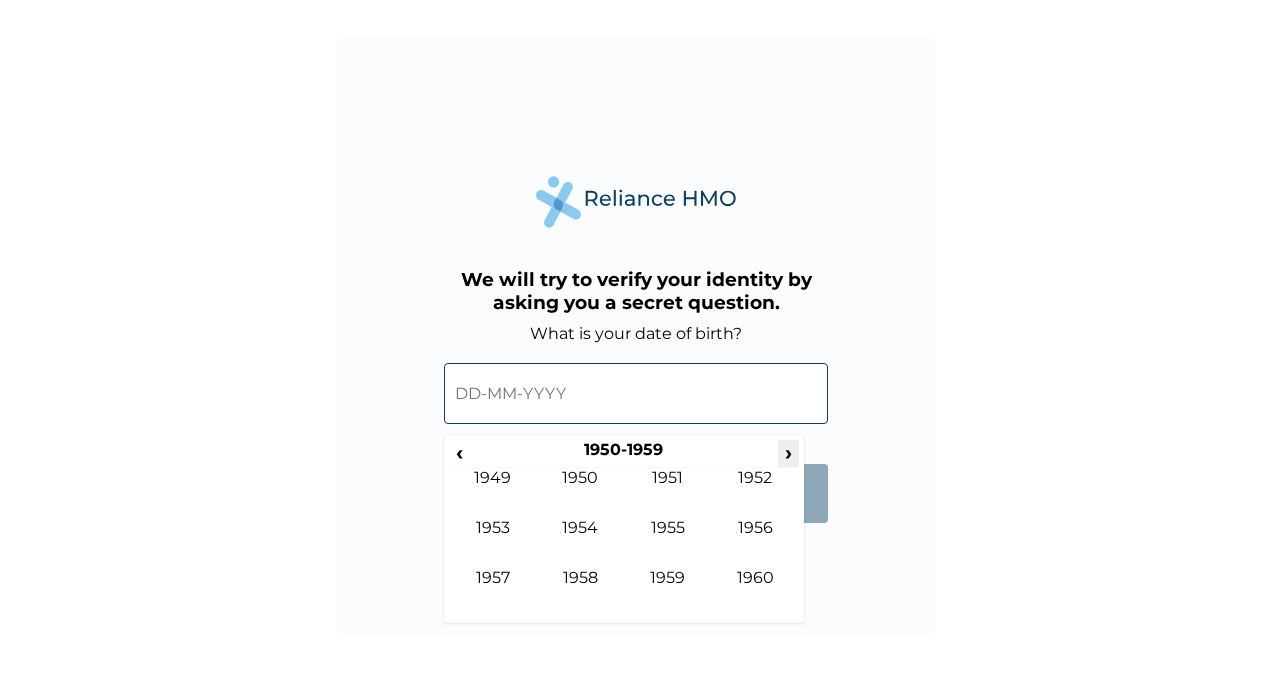 click on "›" at bounding box center [789, 452] 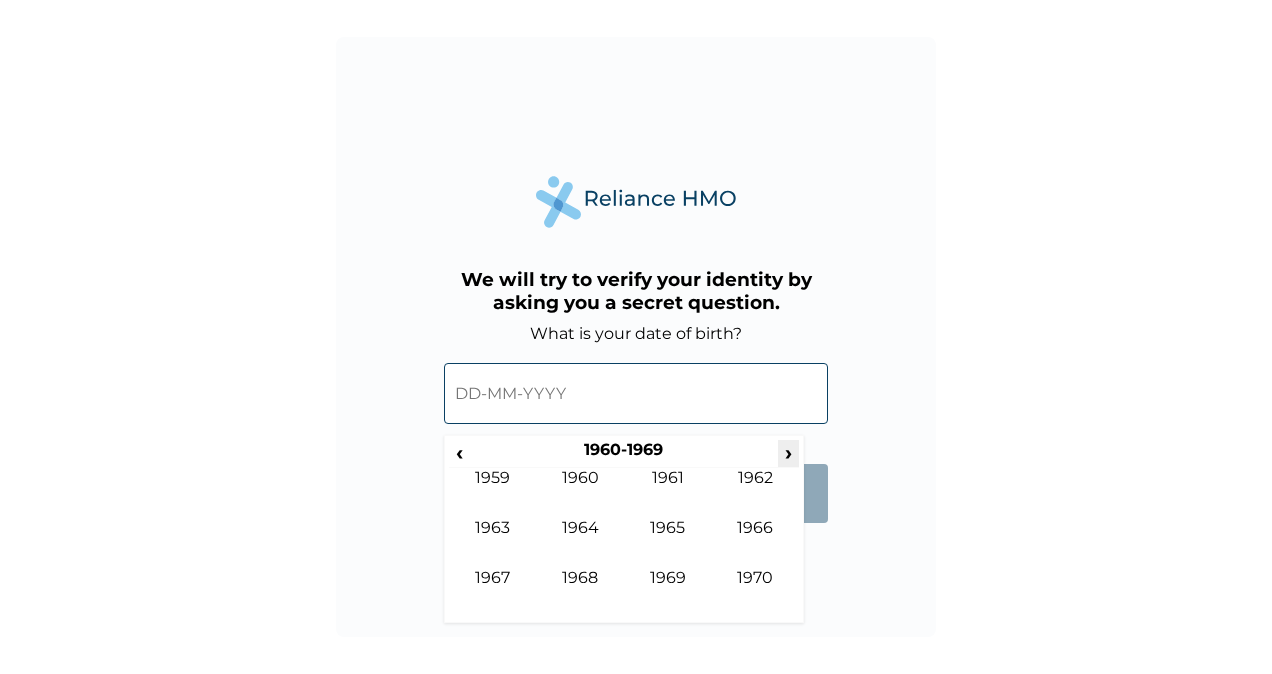 click on "›" at bounding box center [789, 452] 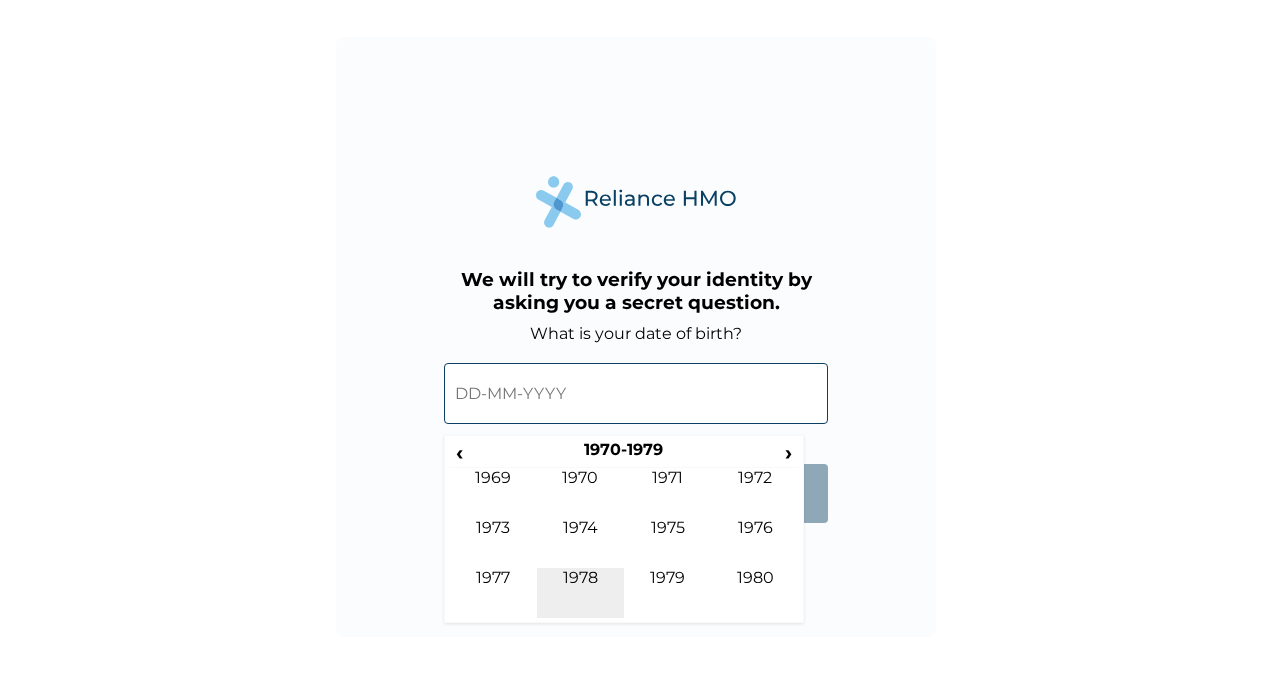 click on "1978" at bounding box center [581, 593] 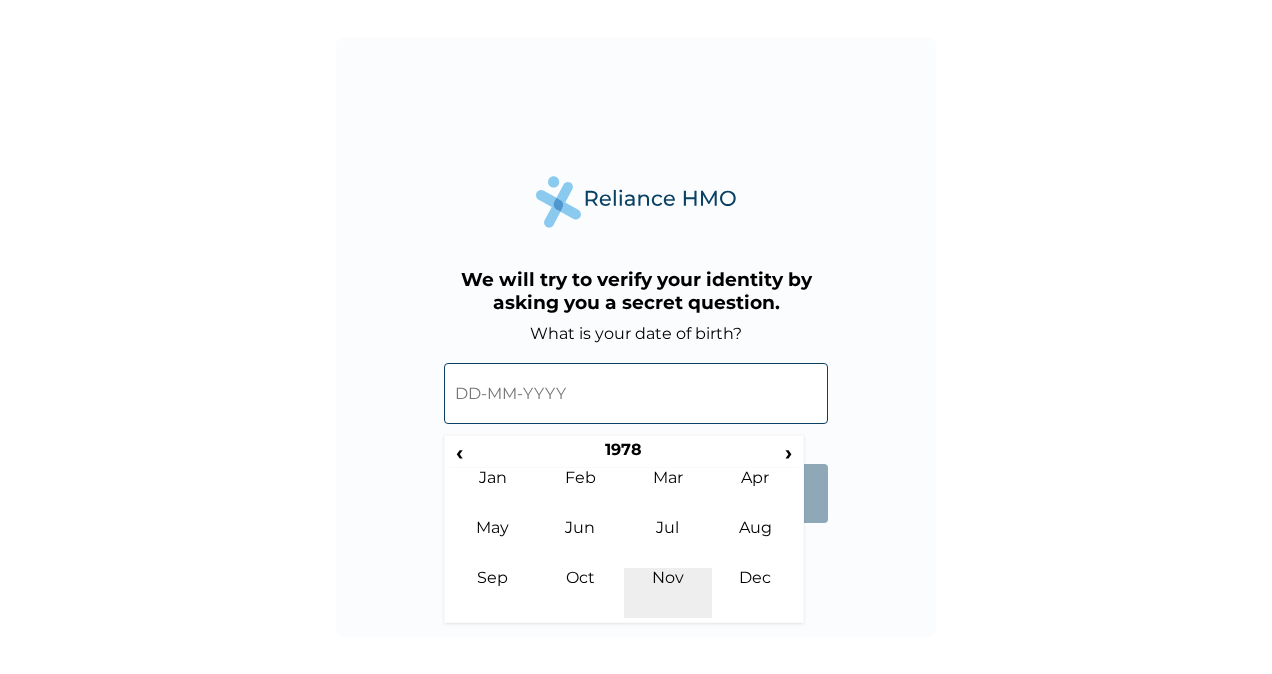 click on "Nov" at bounding box center [668, 593] 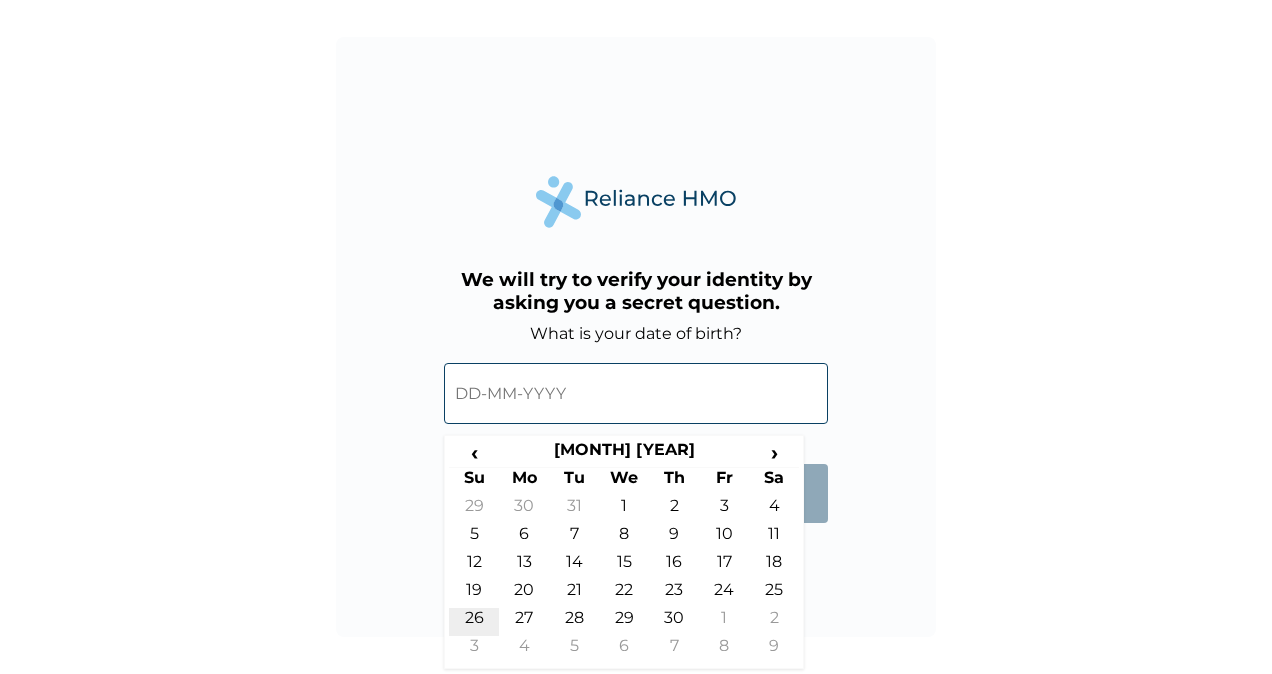 click on "26" at bounding box center [474, 622] 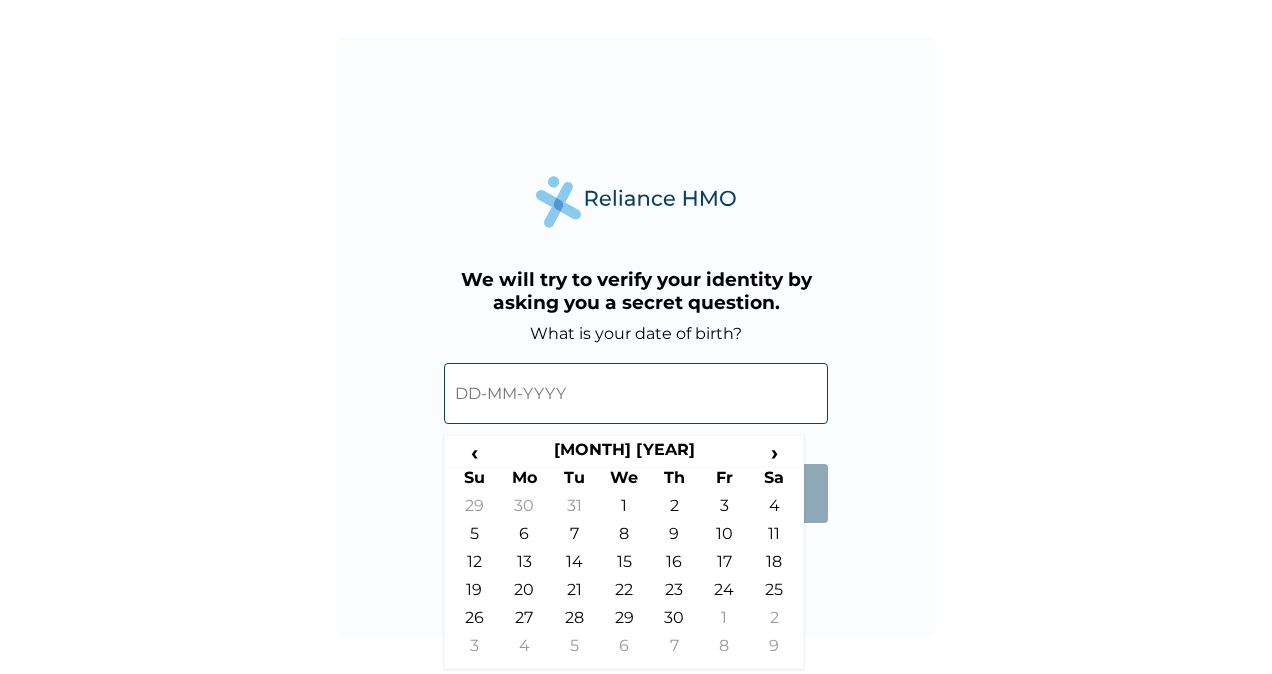 type on "26-11-1978" 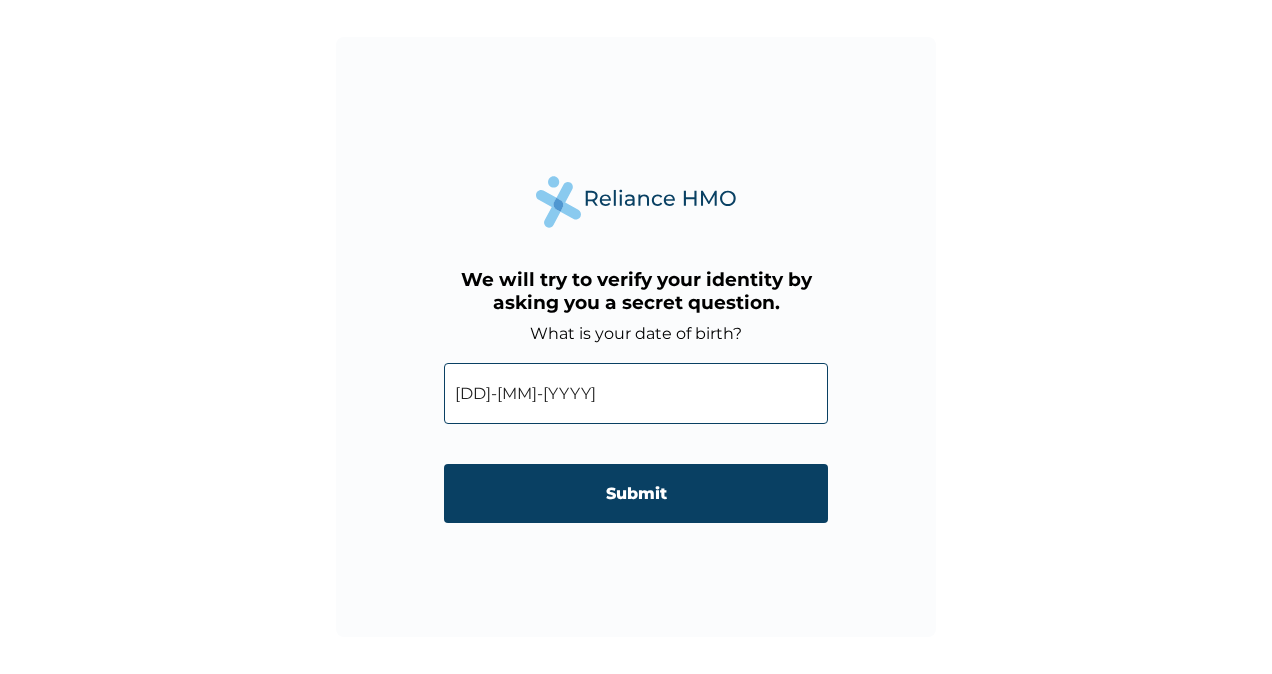 click on "Submit" at bounding box center [636, 493] 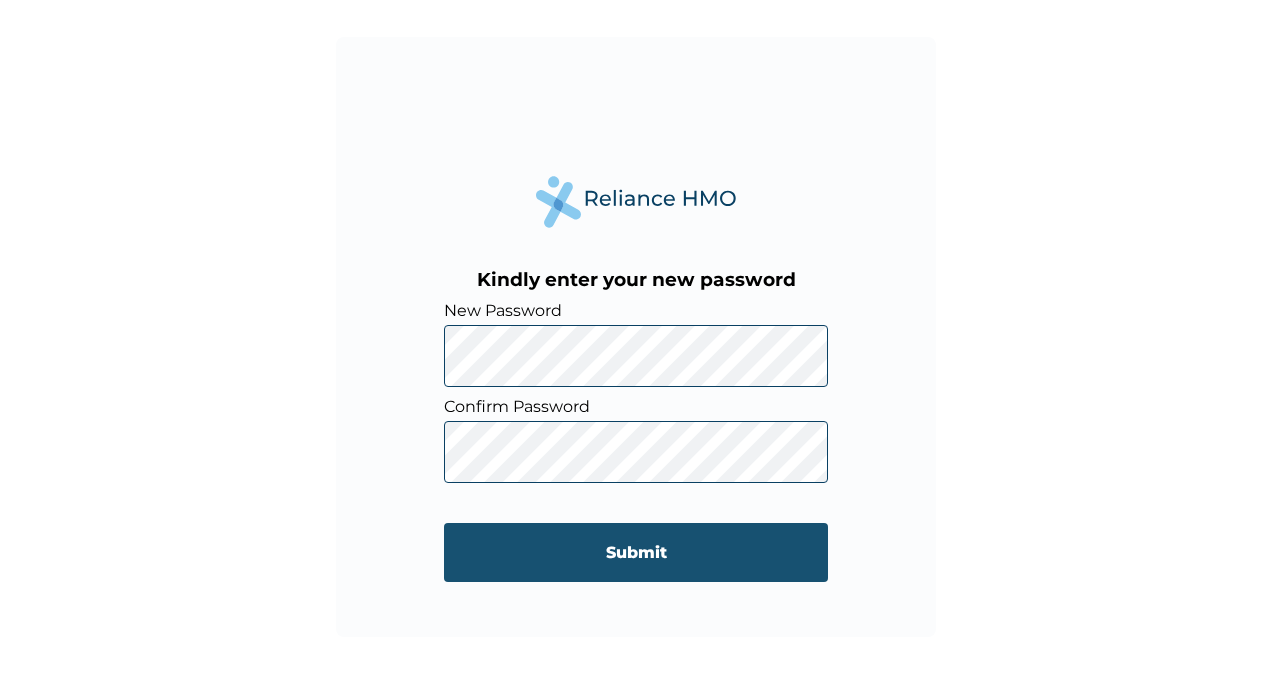 click on "Submit" at bounding box center [636, 552] 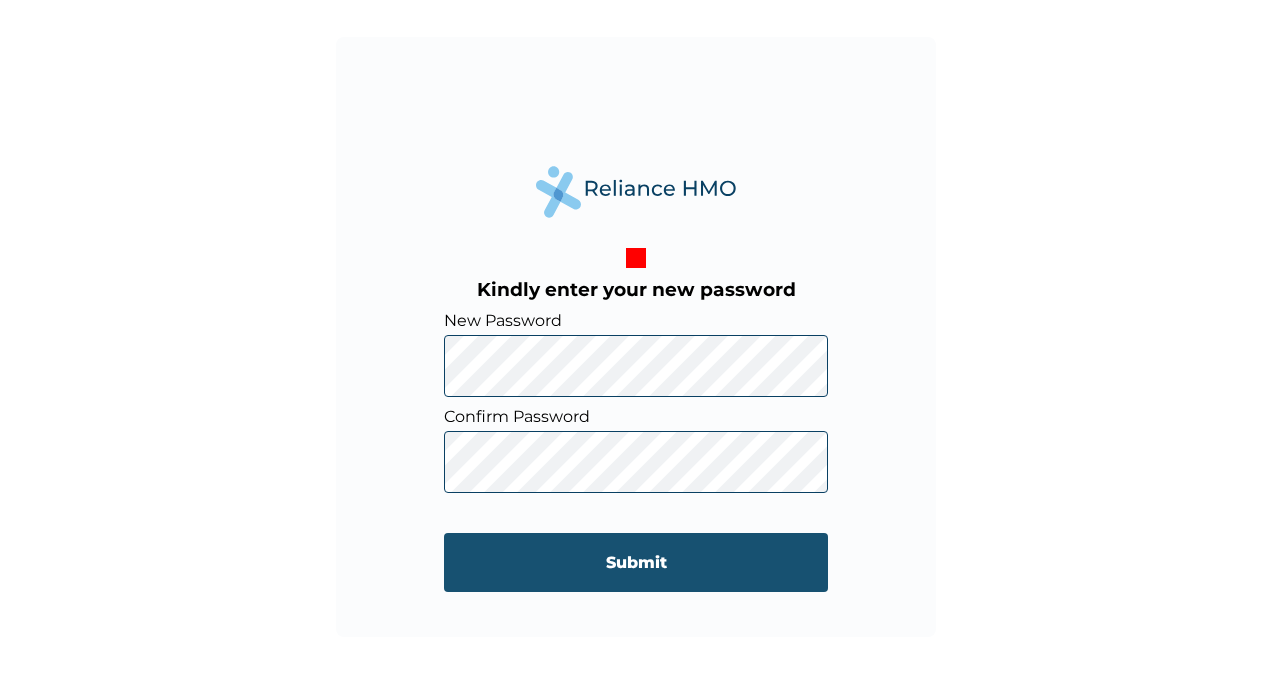 click on "Submit" at bounding box center (636, 562) 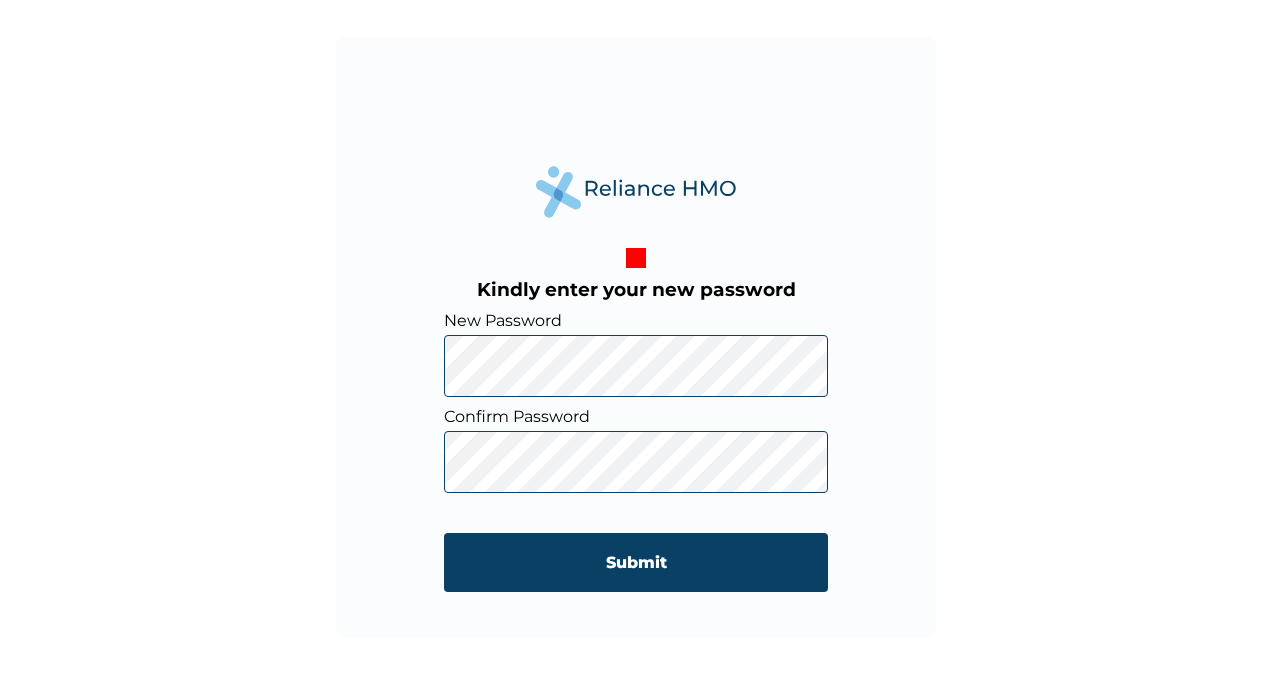 click on "Kindly enter your new password New Password Confirm Password Submit" at bounding box center [636, 337] 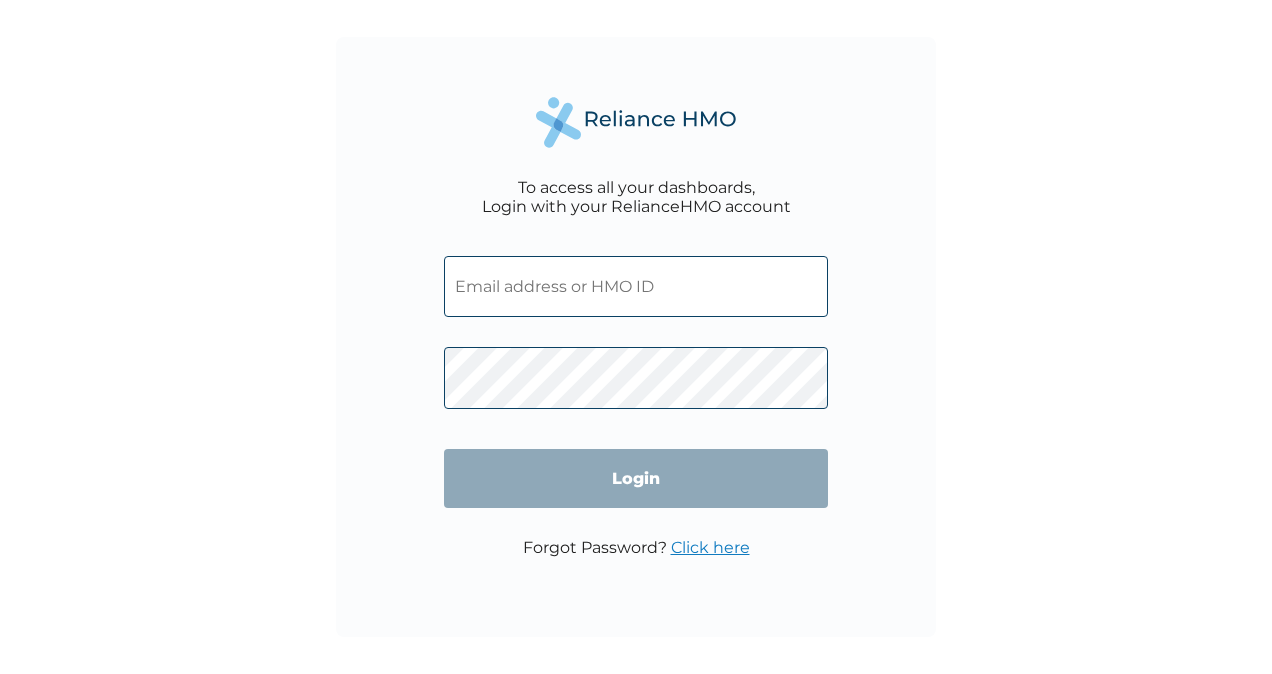 scroll, scrollTop: 0, scrollLeft: 0, axis: both 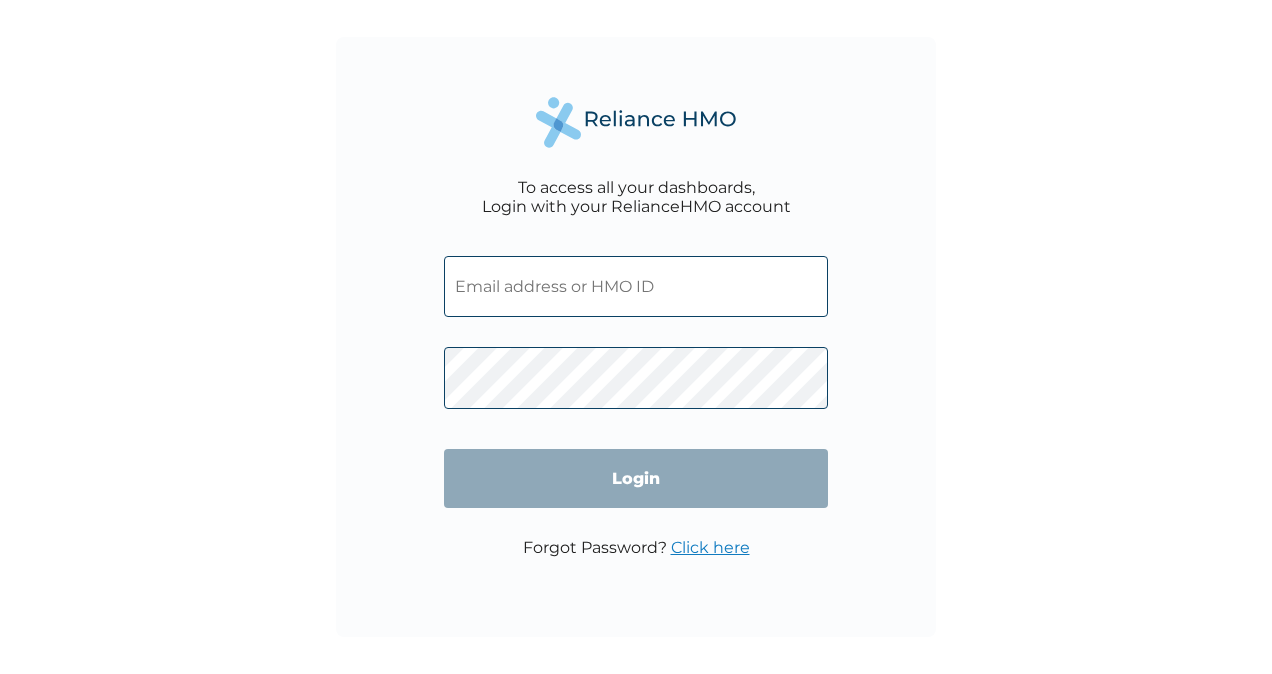 type on "TONY-OBIAJURU.TOMBIA@NLNG.COM" 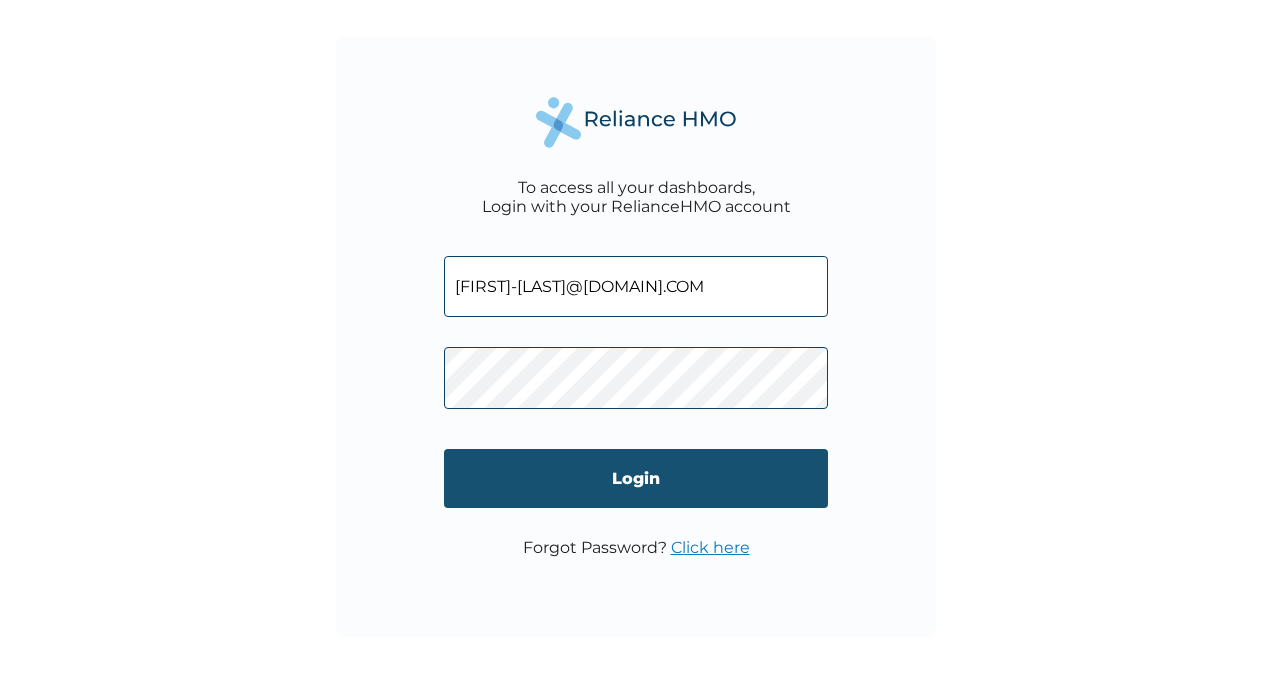 click on "Login" at bounding box center [636, 478] 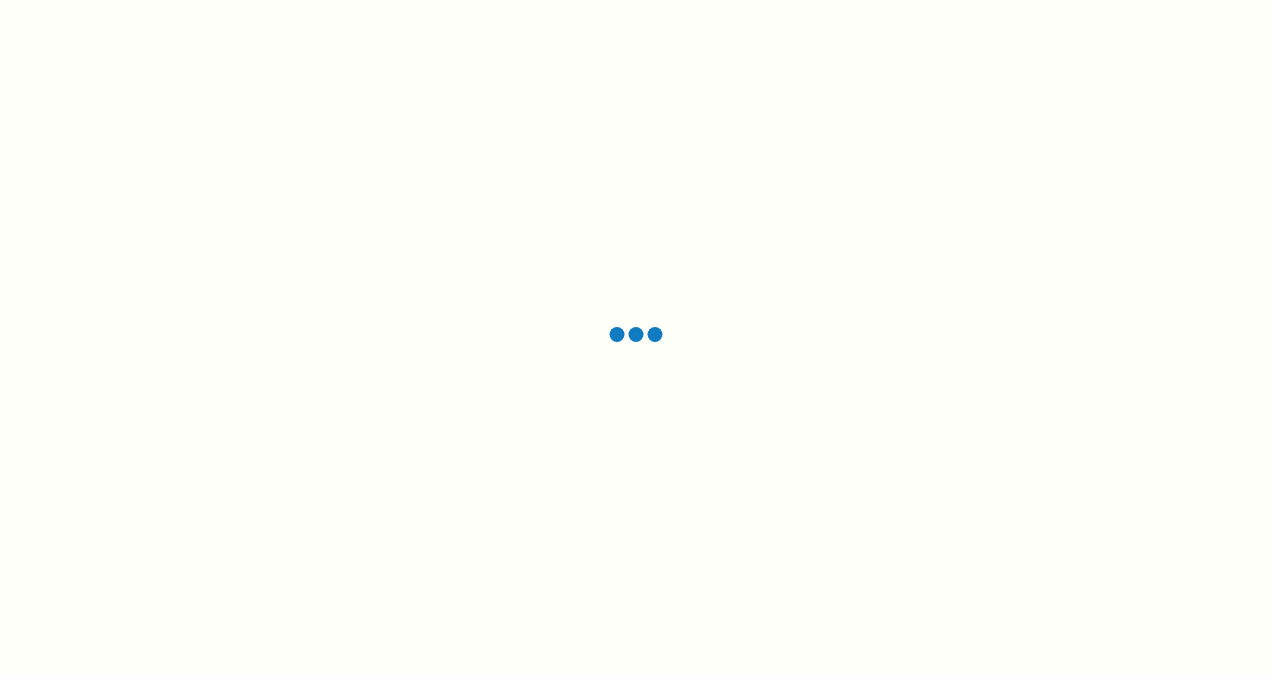 scroll, scrollTop: 0, scrollLeft: 0, axis: both 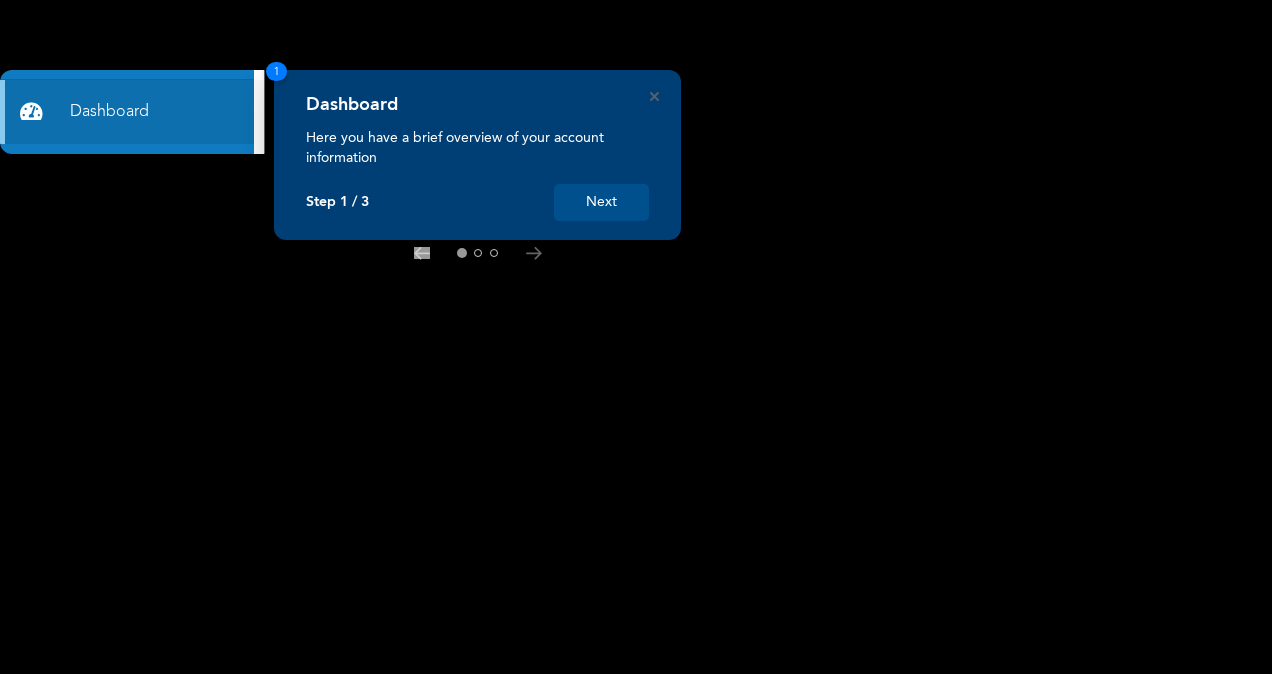 click on "Next" at bounding box center (601, 202) 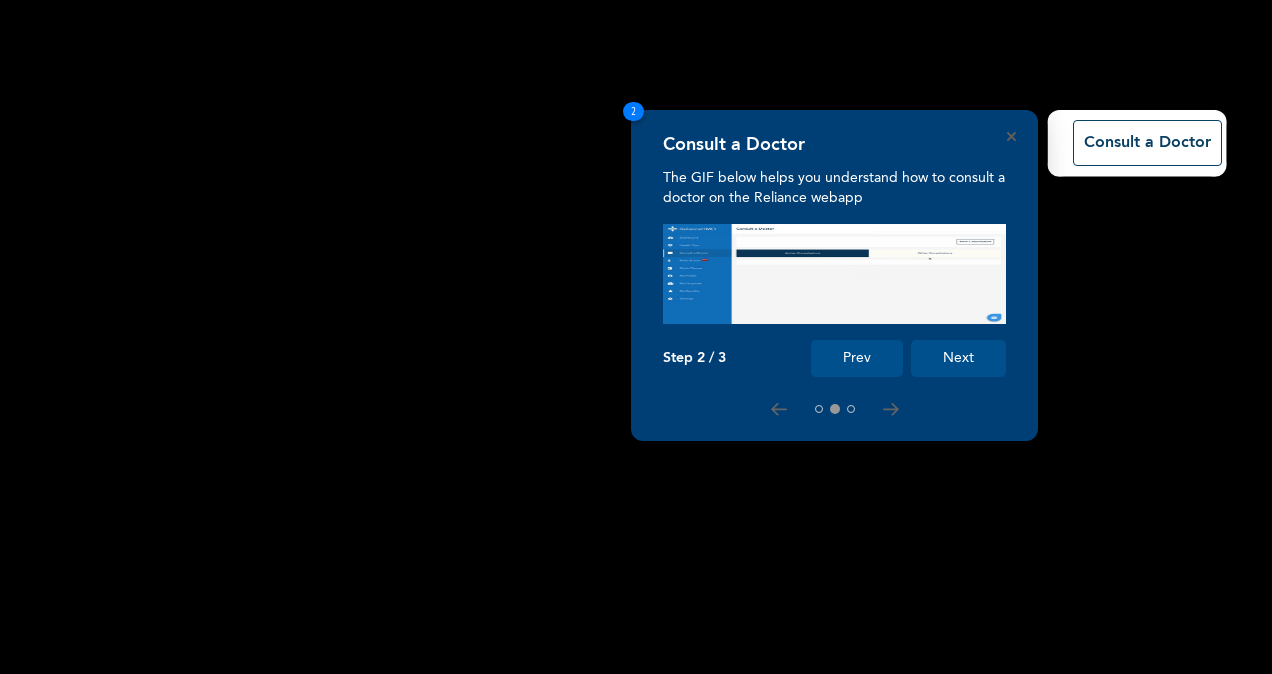 click on "Next" at bounding box center [958, 358] 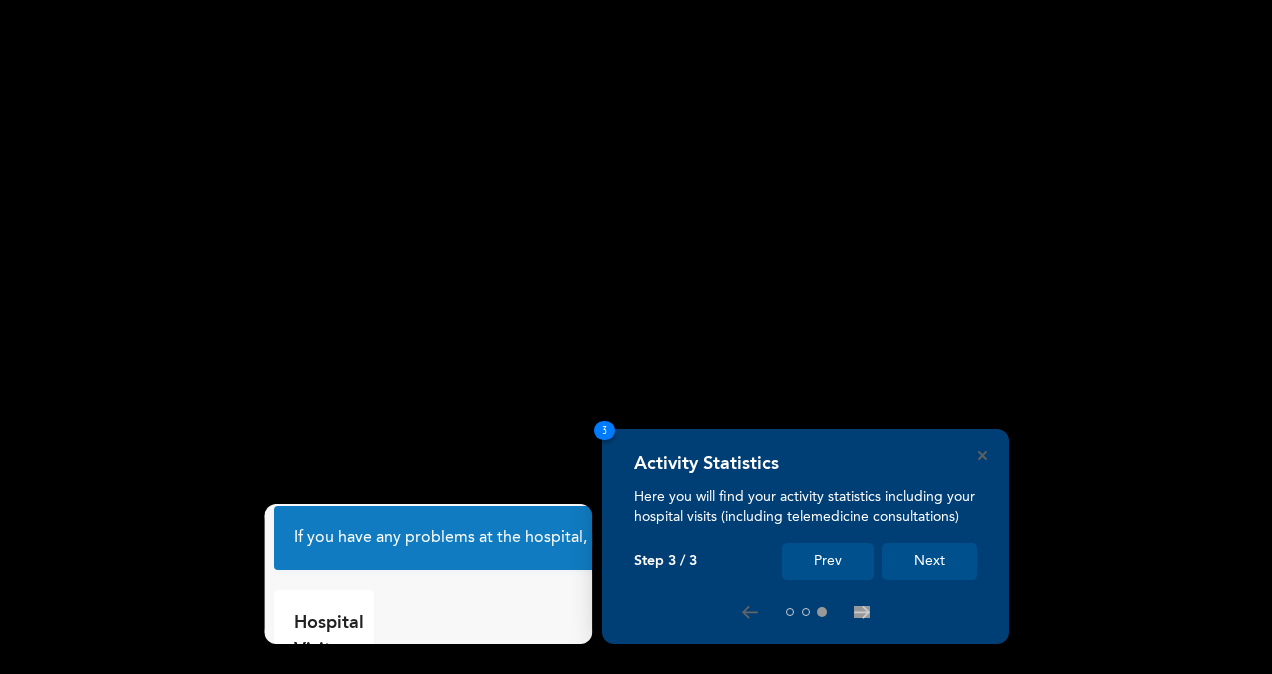 scroll, scrollTop: 100, scrollLeft: 0, axis: vertical 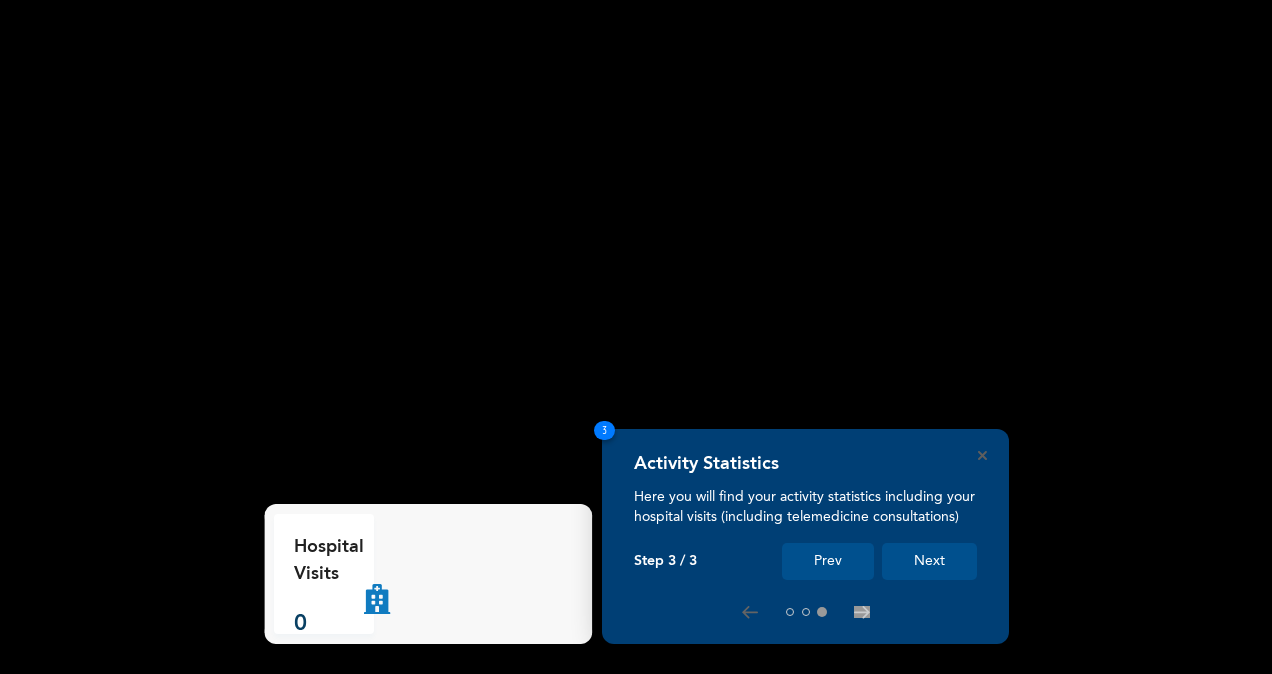 click on "Next" at bounding box center [929, 561] 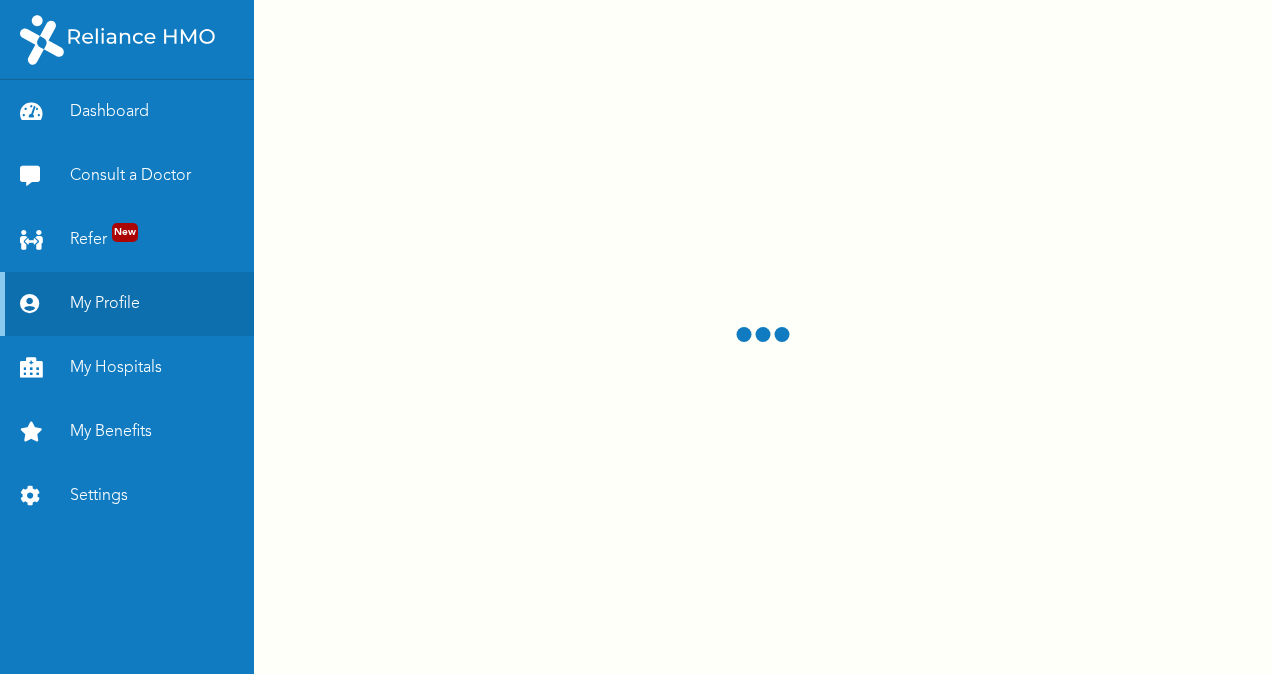 scroll, scrollTop: 0, scrollLeft: 0, axis: both 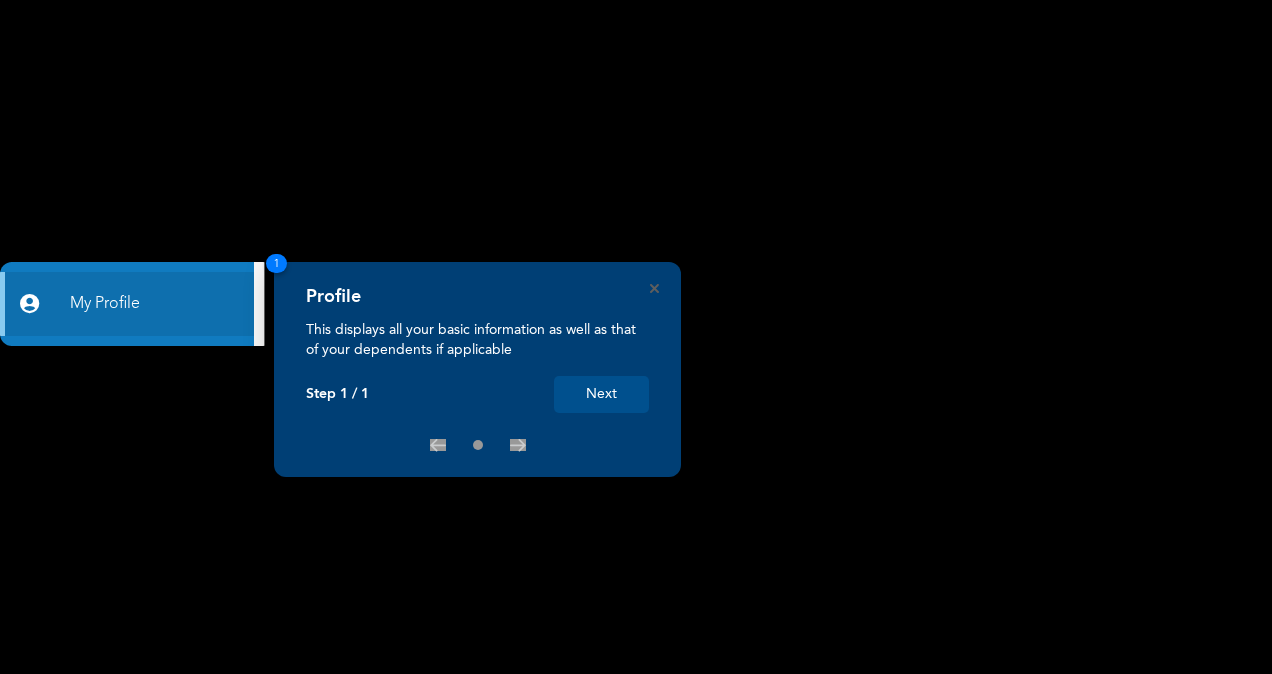 click on "Next" at bounding box center [601, 394] 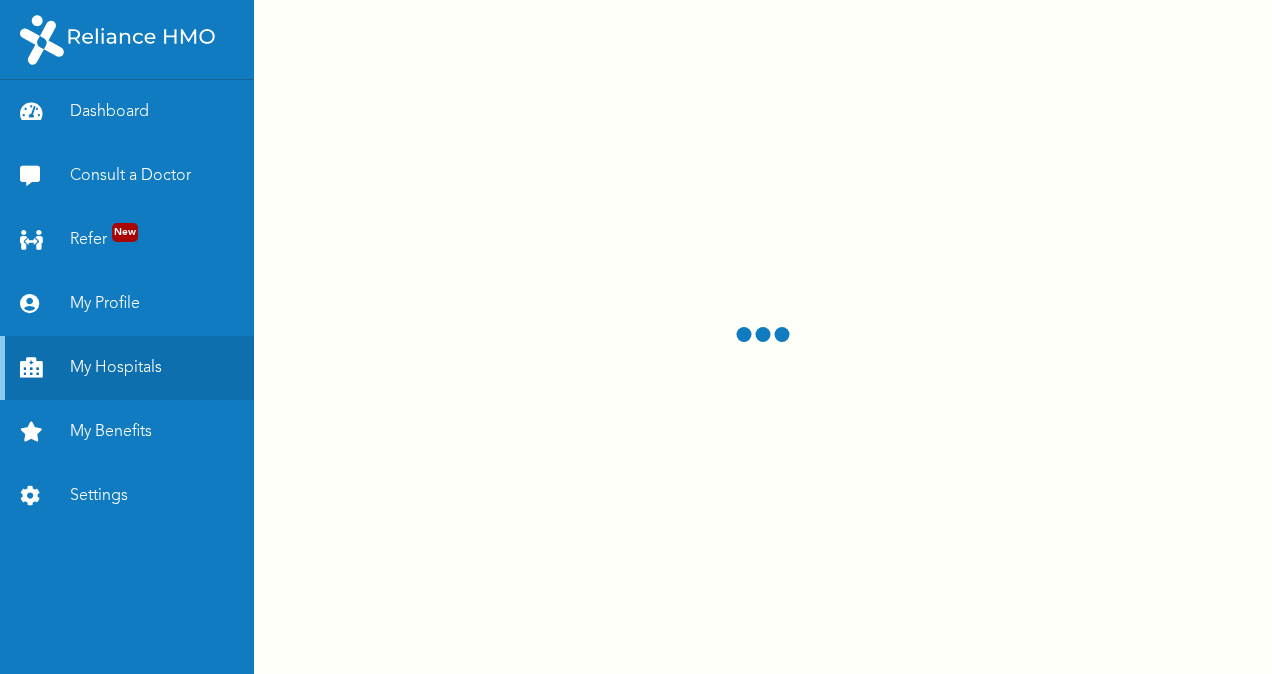 scroll, scrollTop: 0, scrollLeft: 0, axis: both 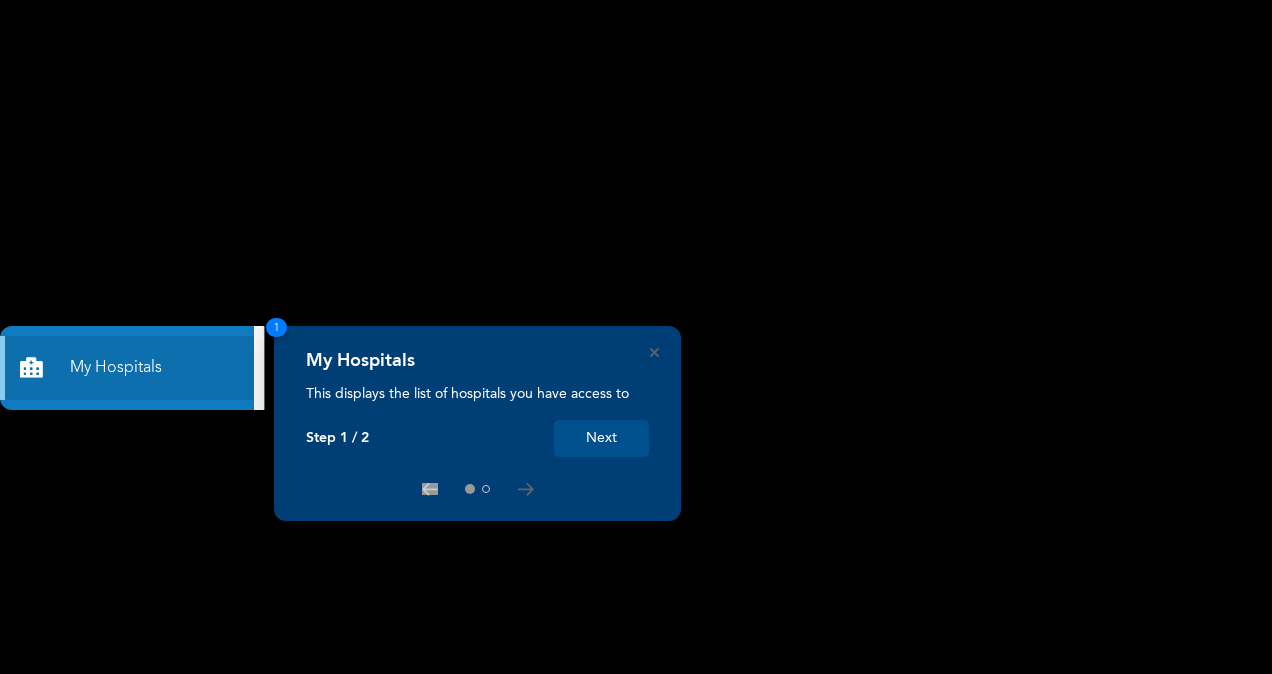 click on "Next" at bounding box center (601, 438) 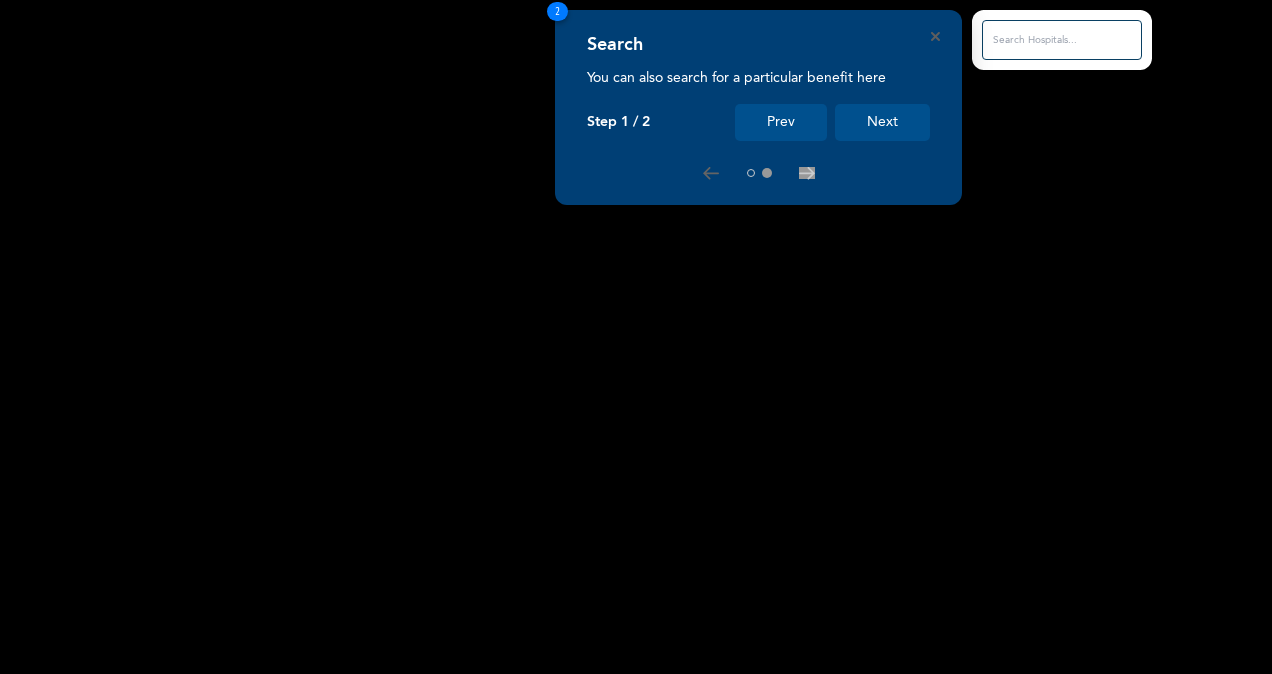 click on "Next" at bounding box center [882, 122] 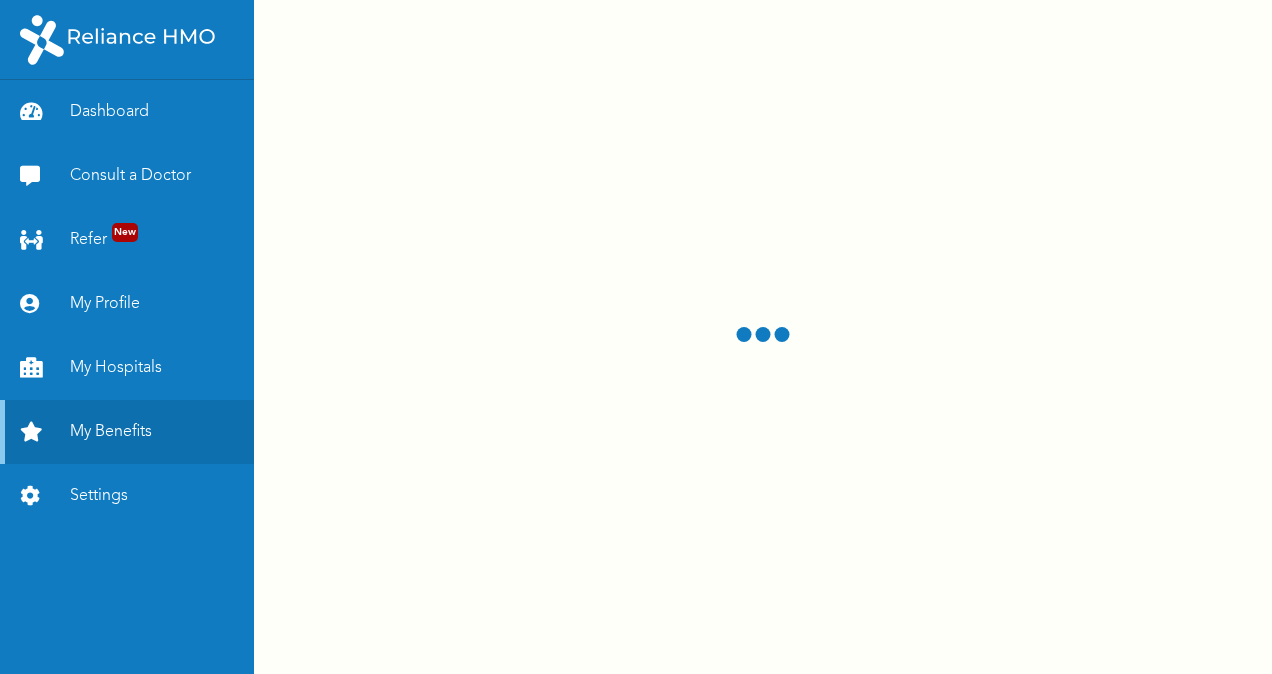 scroll, scrollTop: 0, scrollLeft: 0, axis: both 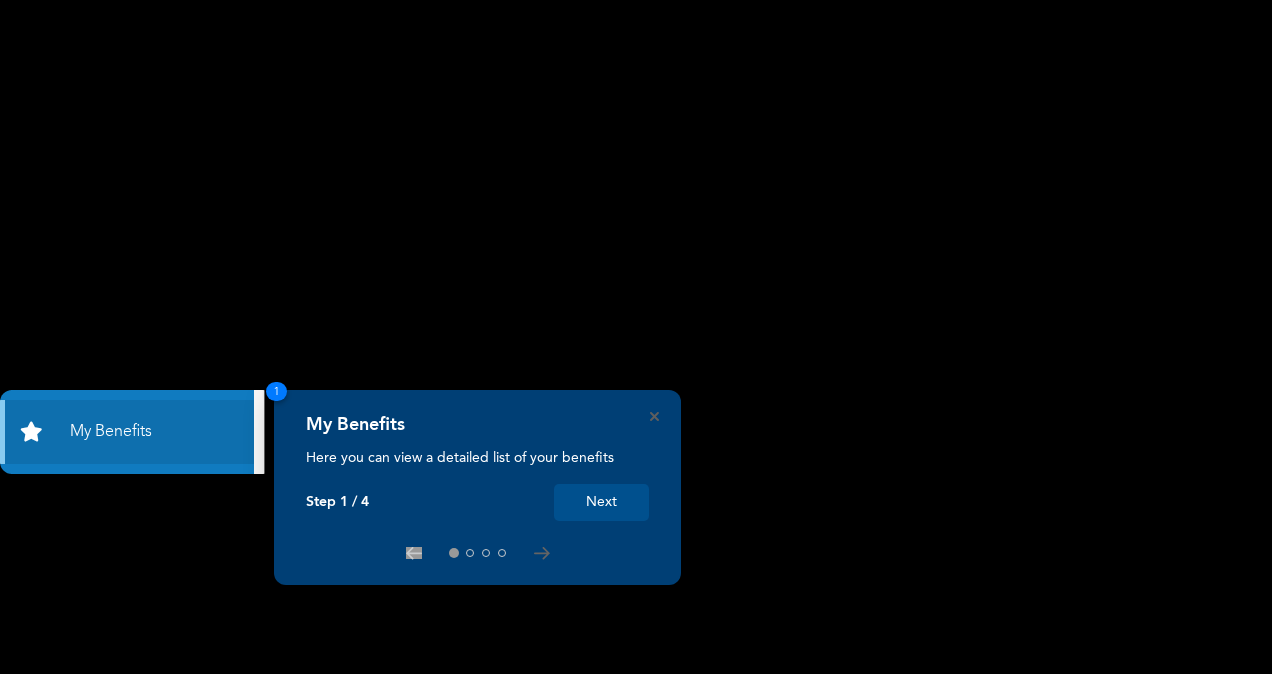 click on "Next" at bounding box center (601, 502) 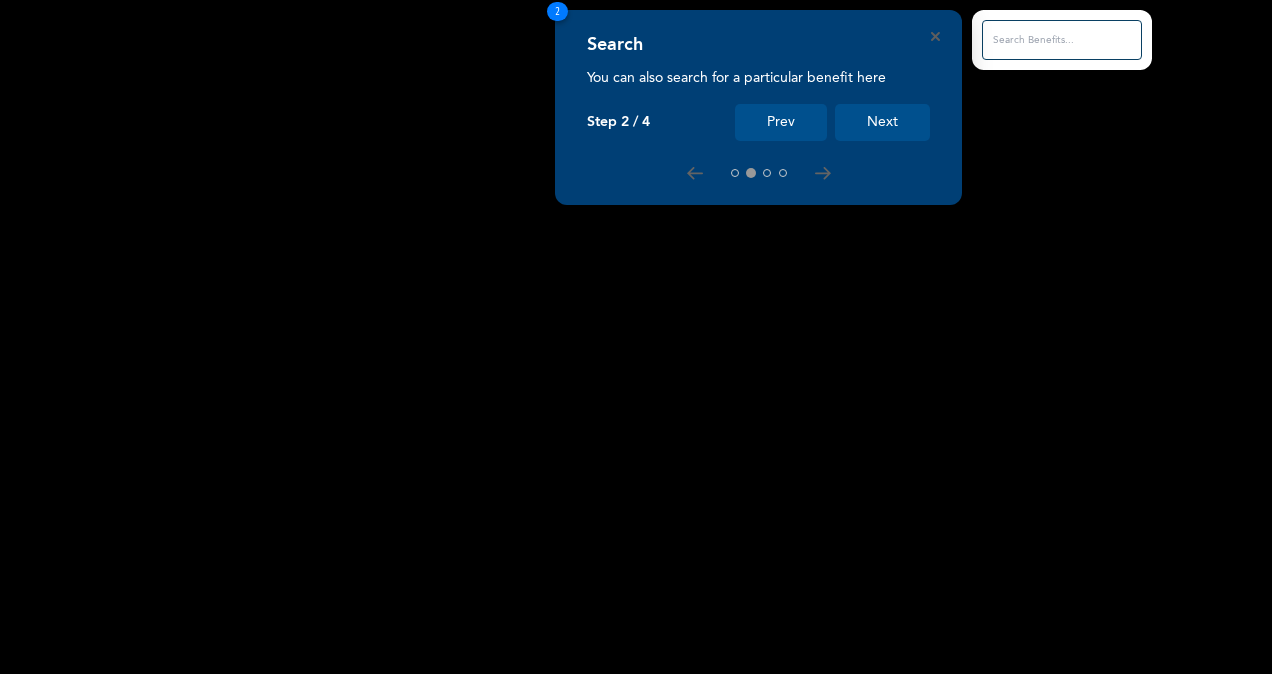 click on "Next" at bounding box center (882, 122) 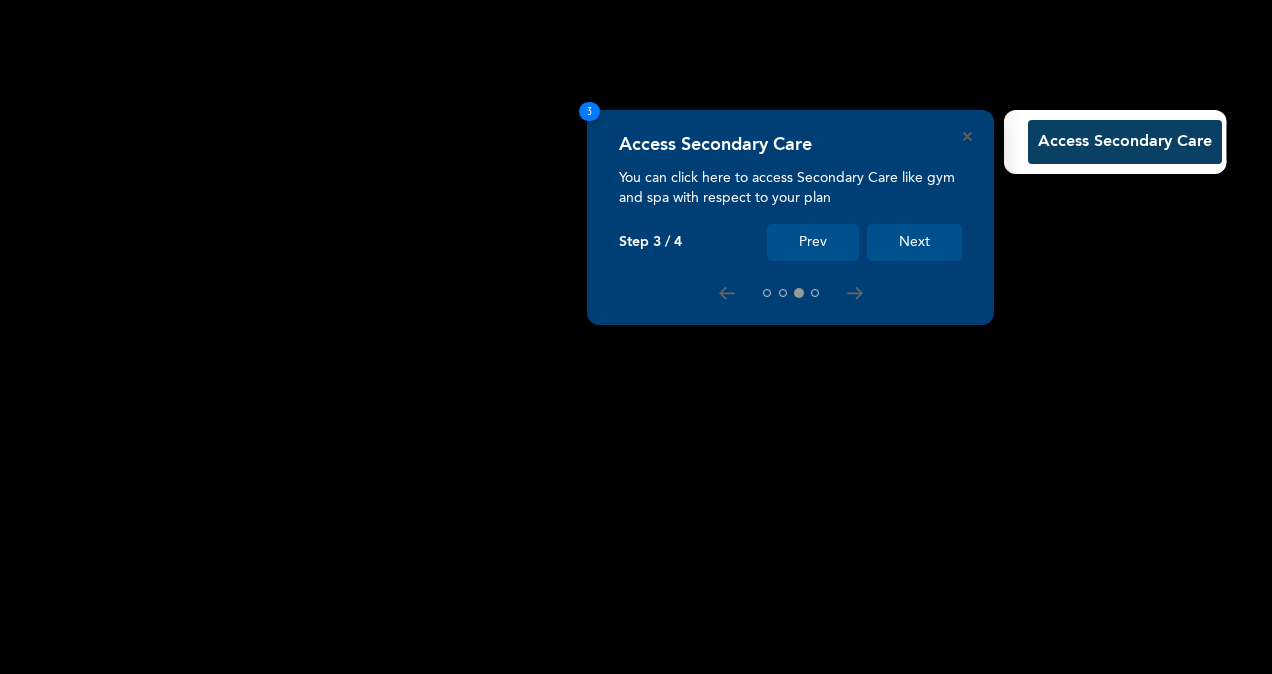 click on "Next" at bounding box center [914, 242] 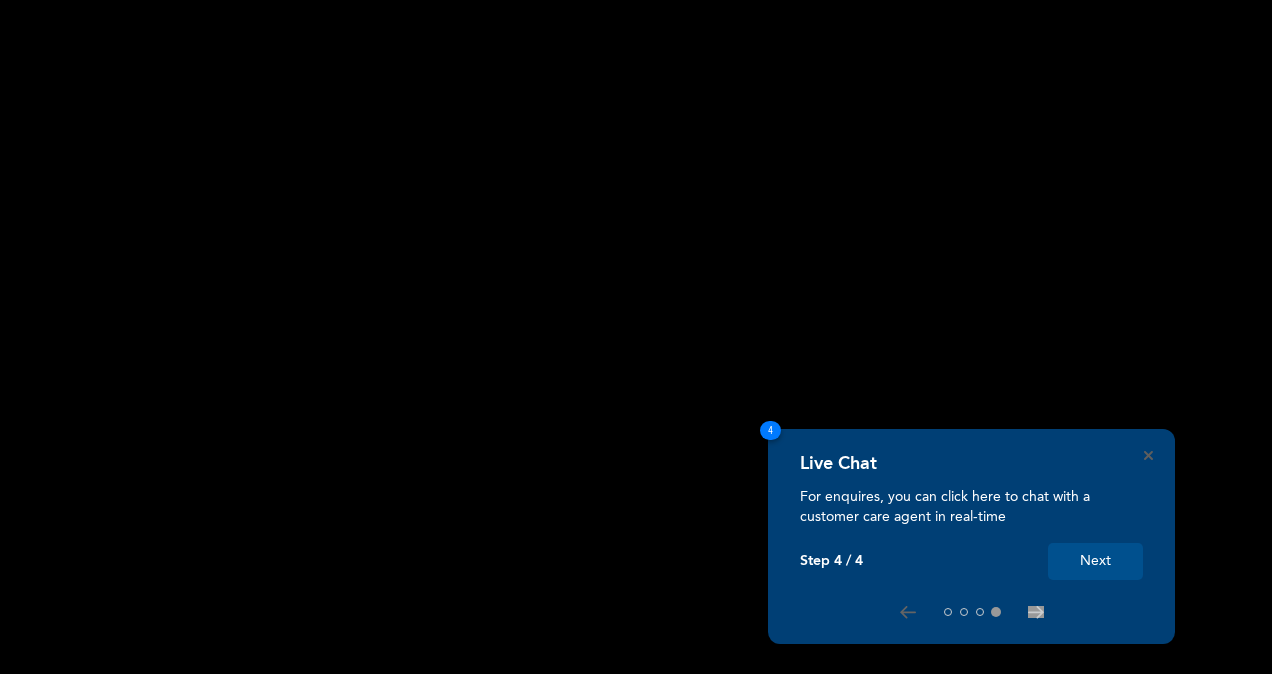 click on "Next" at bounding box center (1095, 561) 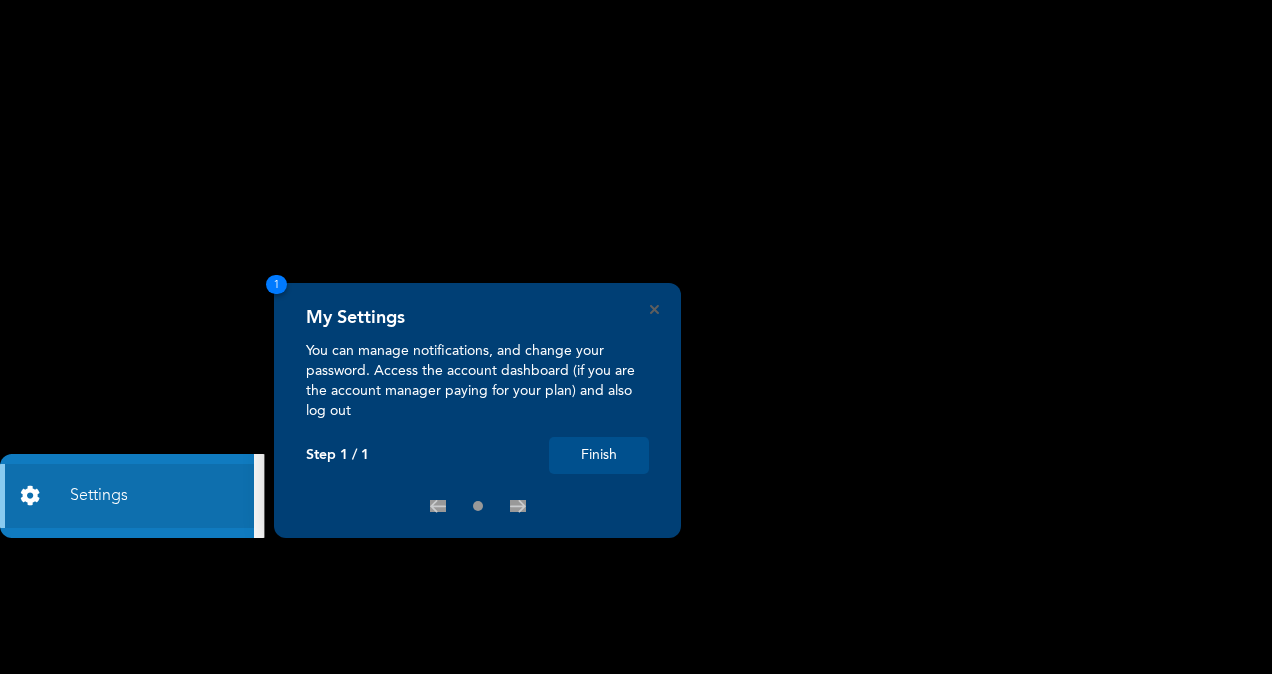scroll, scrollTop: 0, scrollLeft: 0, axis: both 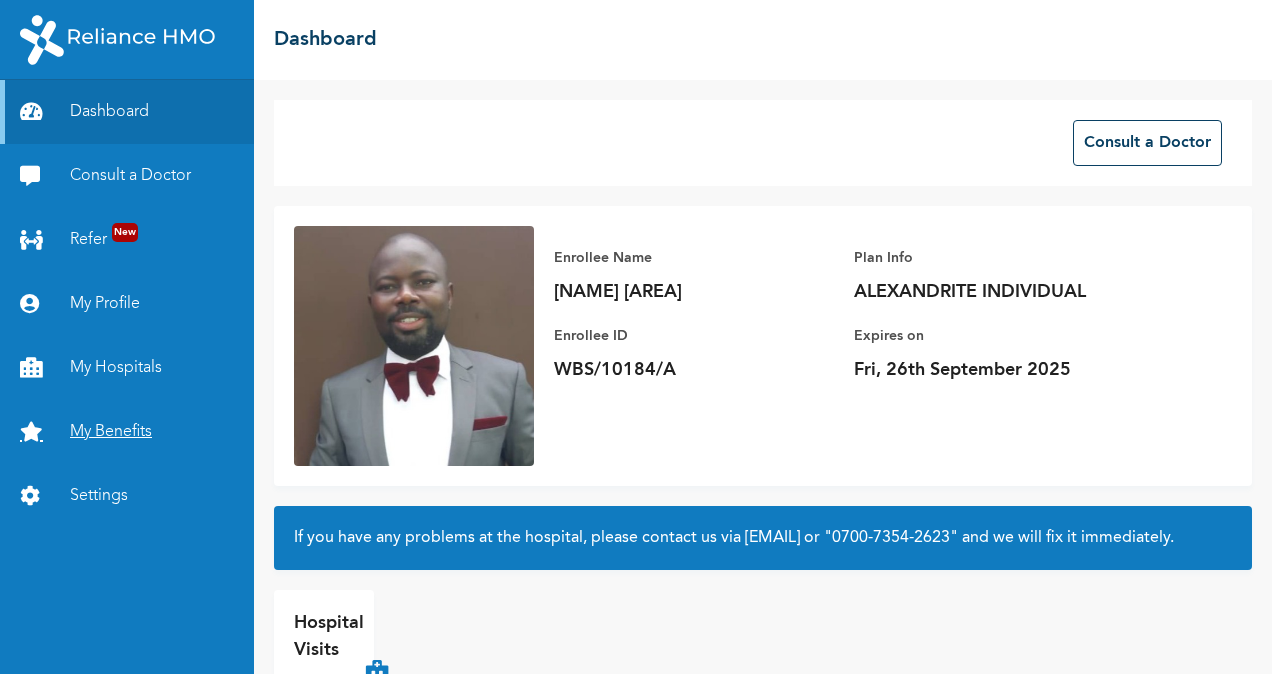 click on "My Benefits" at bounding box center [127, 432] 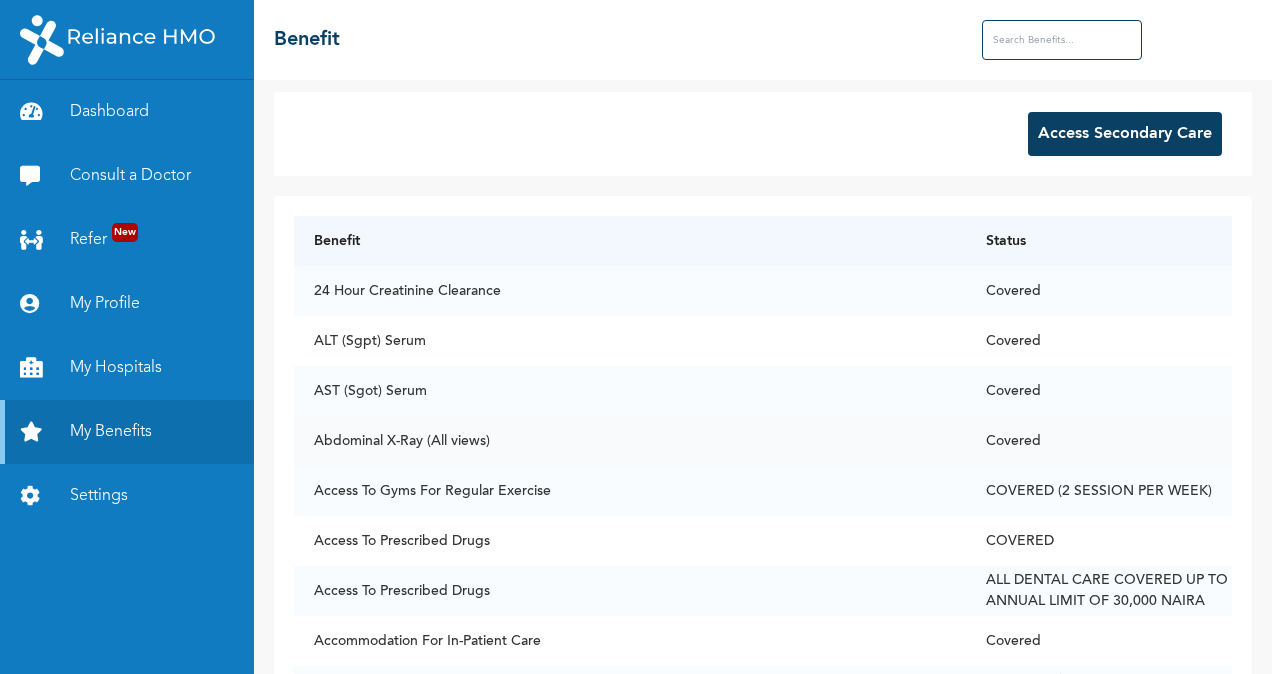 scroll, scrollTop: 0, scrollLeft: 0, axis: both 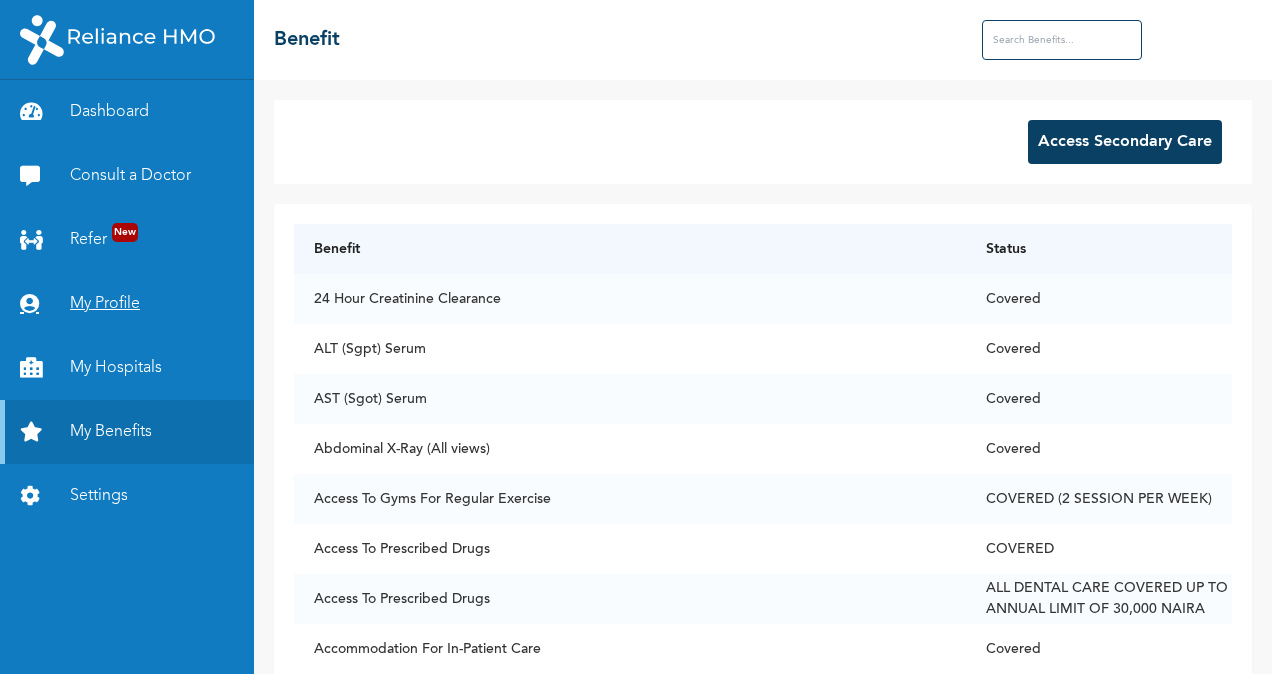click on "My Profile" at bounding box center [127, 304] 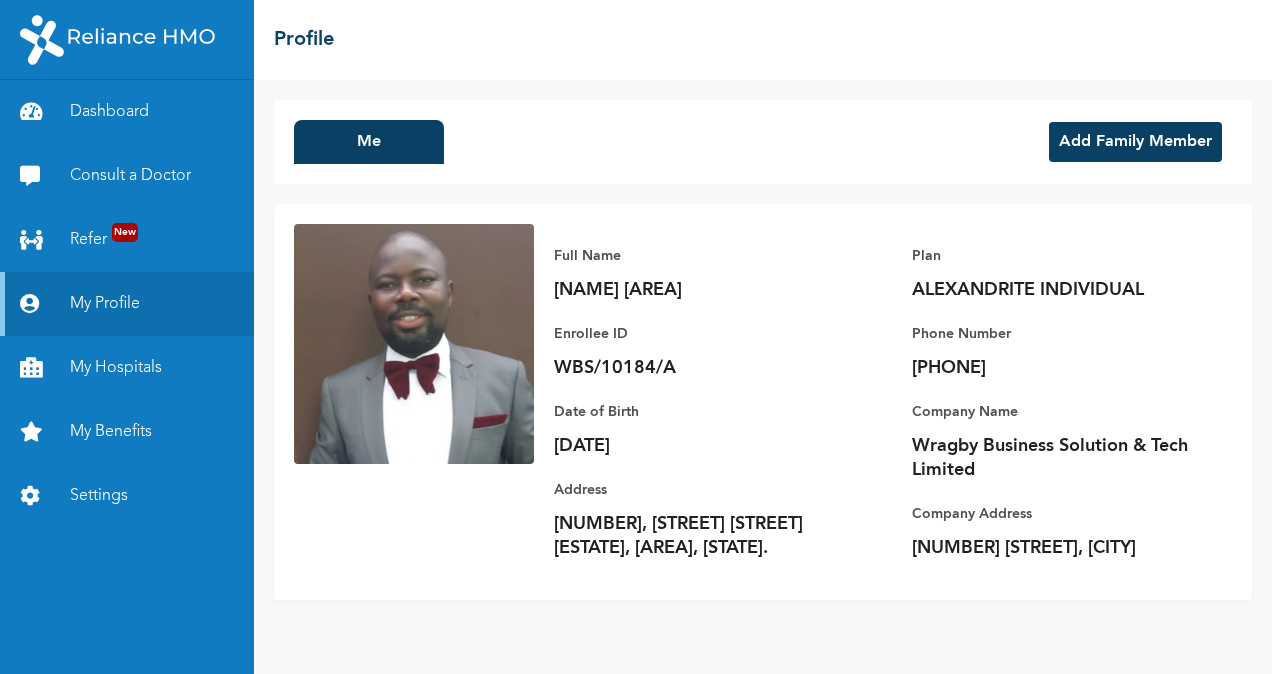 click on "Add Family Member" at bounding box center (1135, 142) 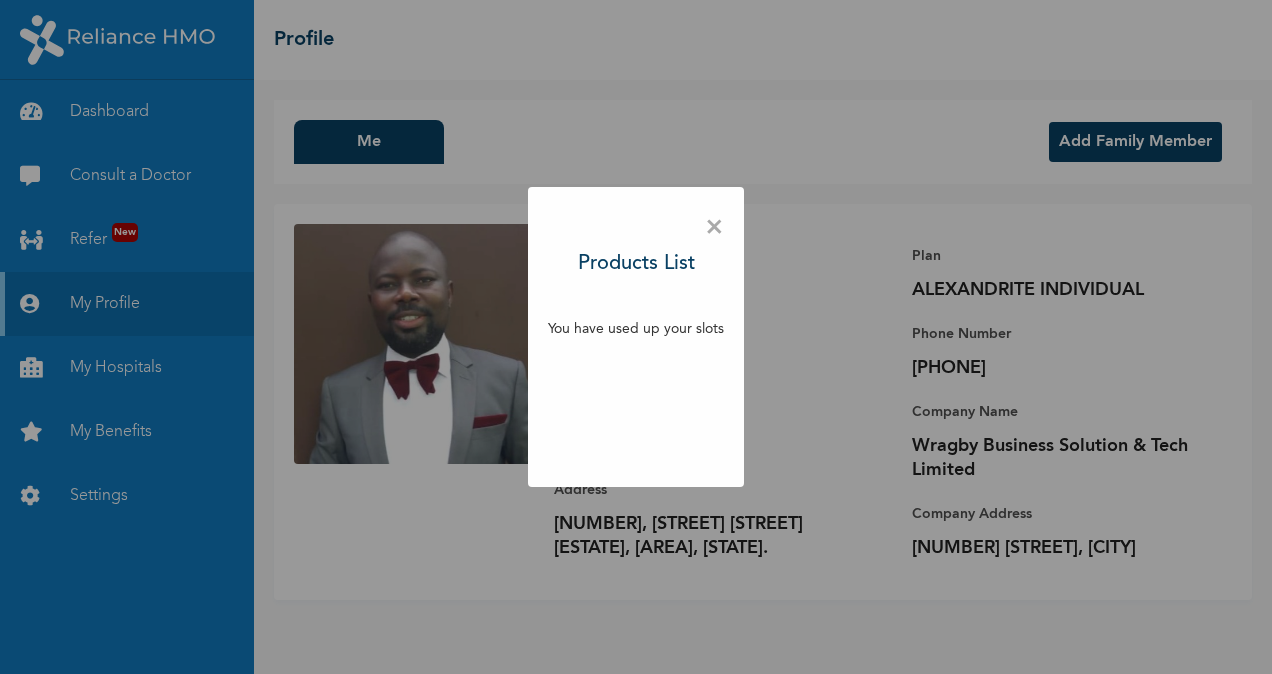 click on "×" at bounding box center [714, 228] 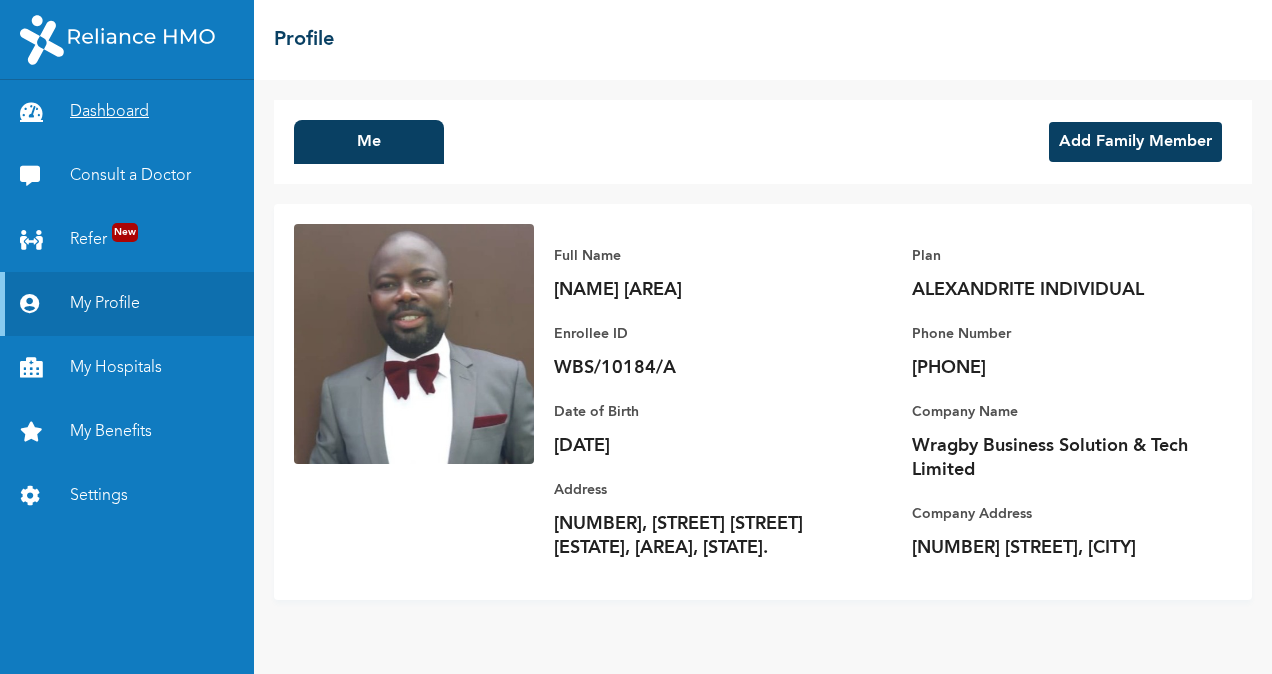 click on "Dashboard" at bounding box center [127, 112] 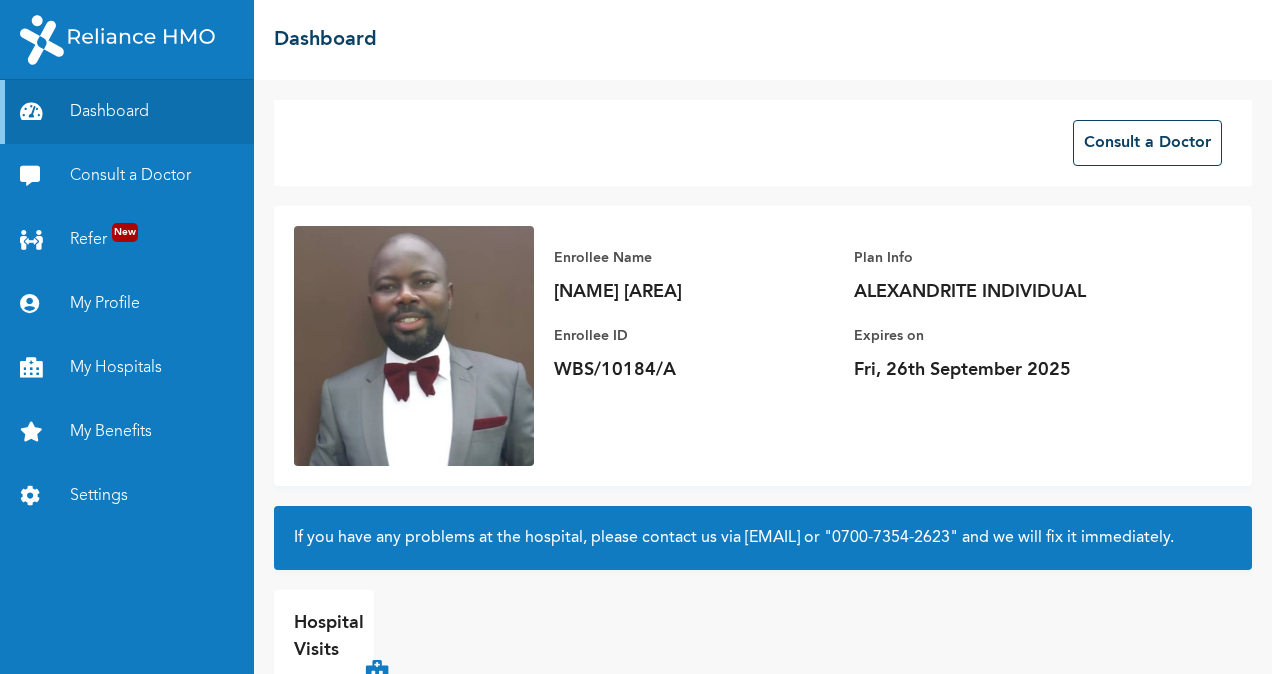 scroll, scrollTop: 0, scrollLeft: 0, axis: both 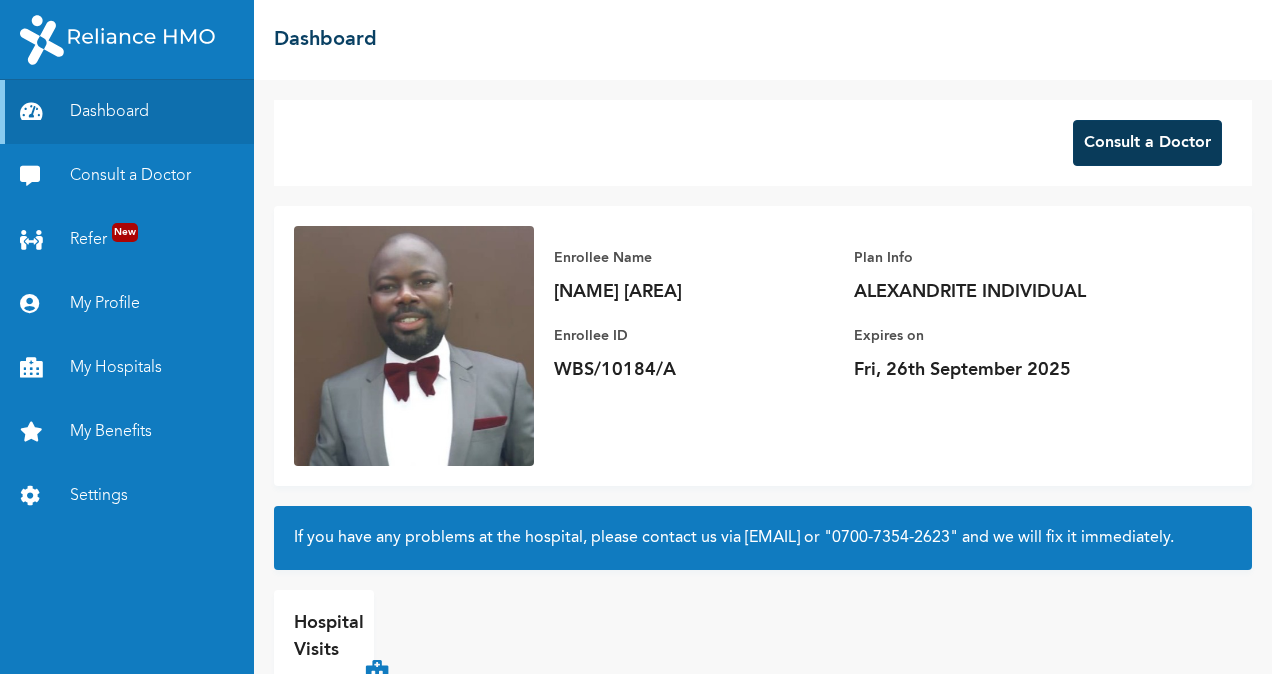 click on "Consult a Doctor" at bounding box center (1147, 143) 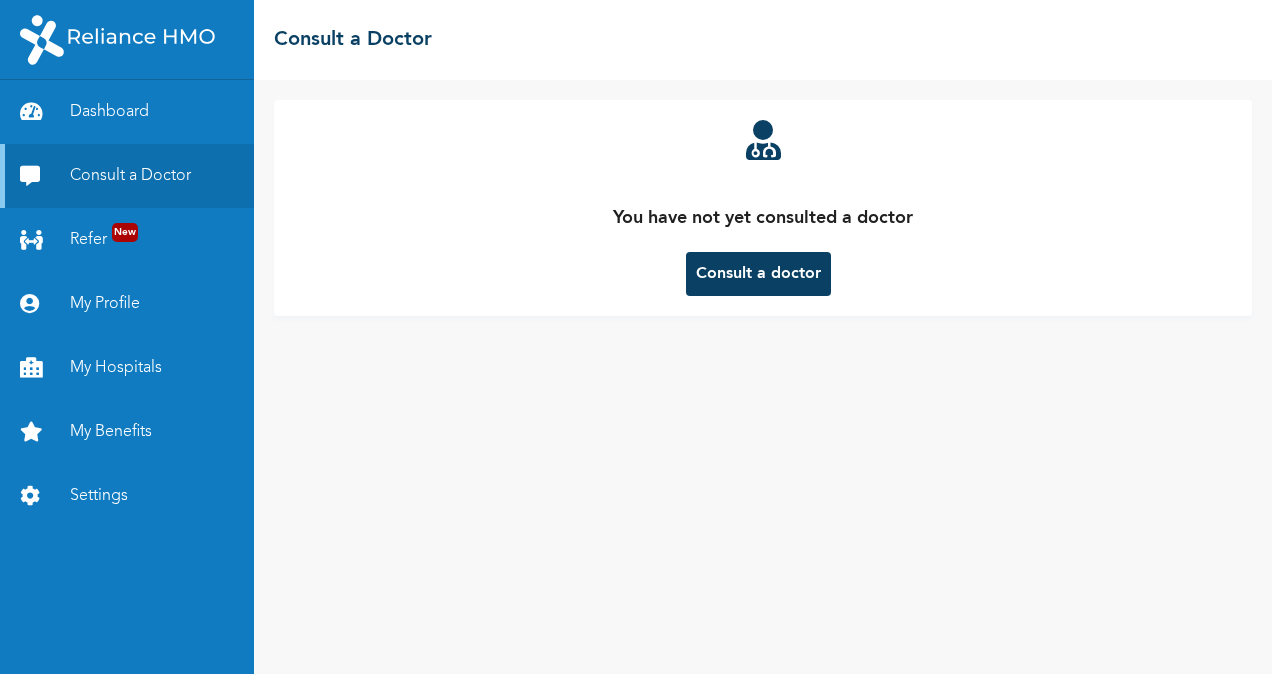 click on "Consult a doctor" at bounding box center [758, 274] 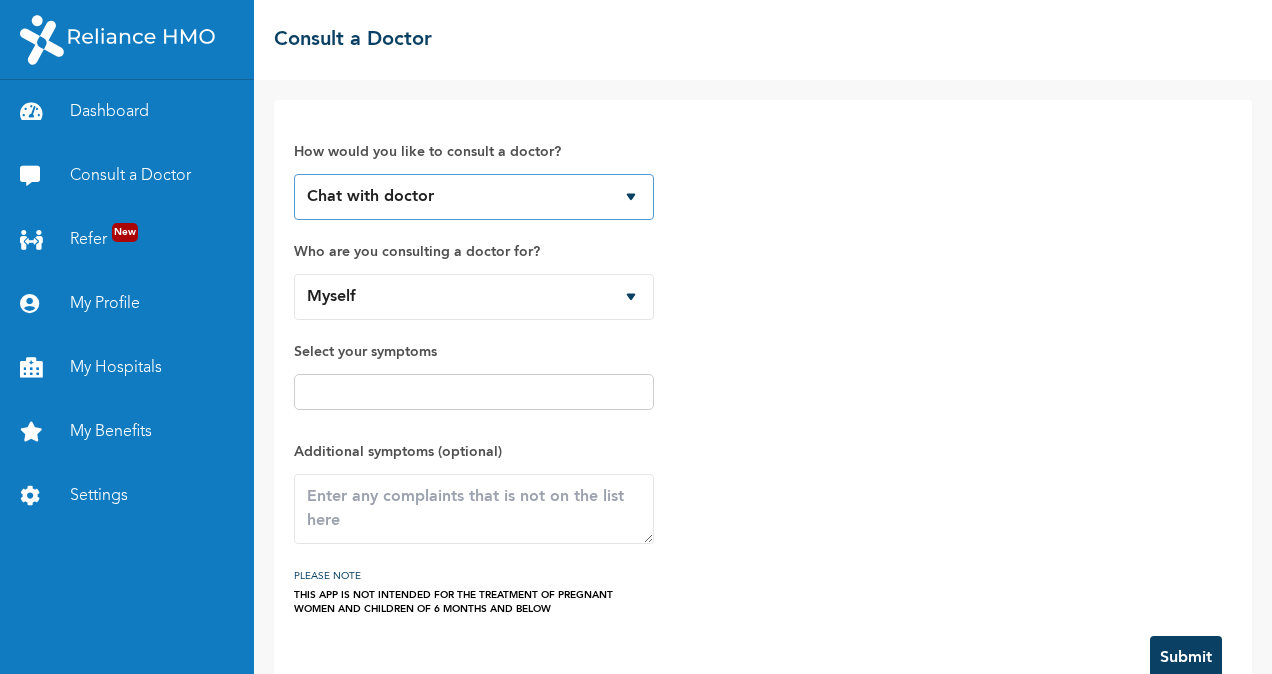 click on "Chat with doctor Phone Call" at bounding box center [474, 197] 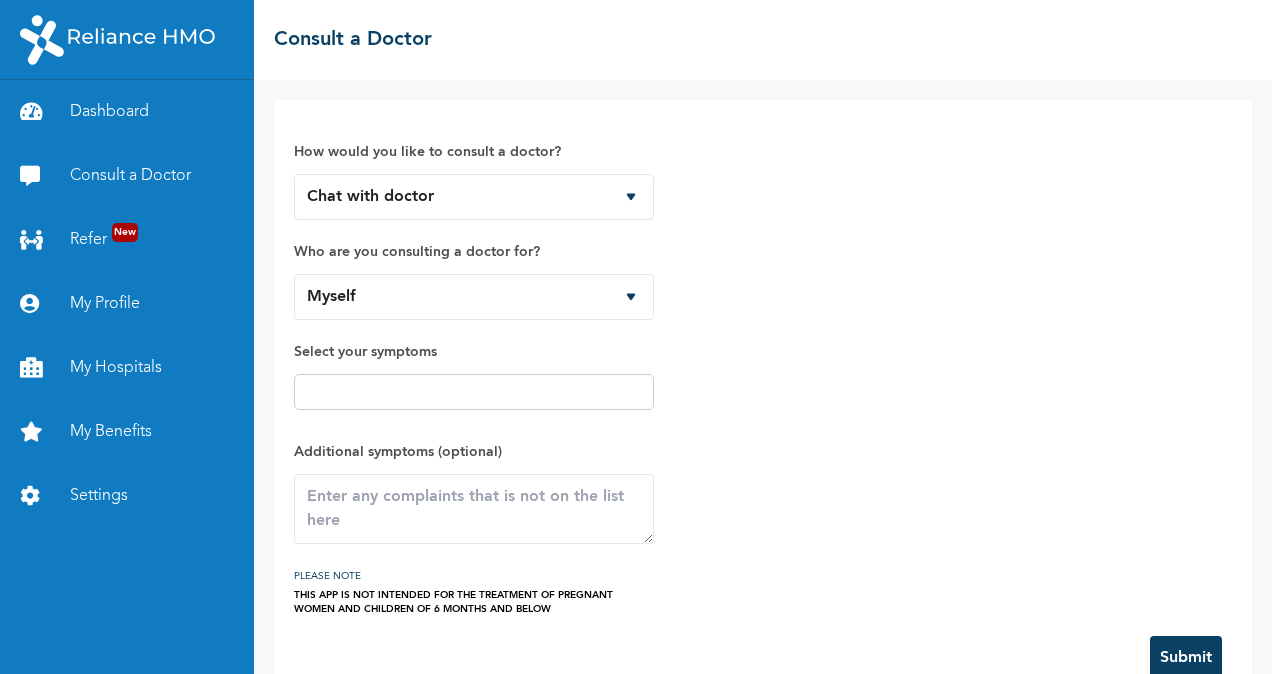 click on "How would you like to consult a doctor? Chat with doctor Phone Call Who are you consulting a doctor for? Myself Select your symptoms Additional symptoms (optional) PLEASE NOTE THIS APP IS NOT INTENDED FOR THE TREATMENT OF PREGNANT WOMEN AND CHILDREN OF 6 MONTHS AND BELOW" at bounding box center (763, 368) 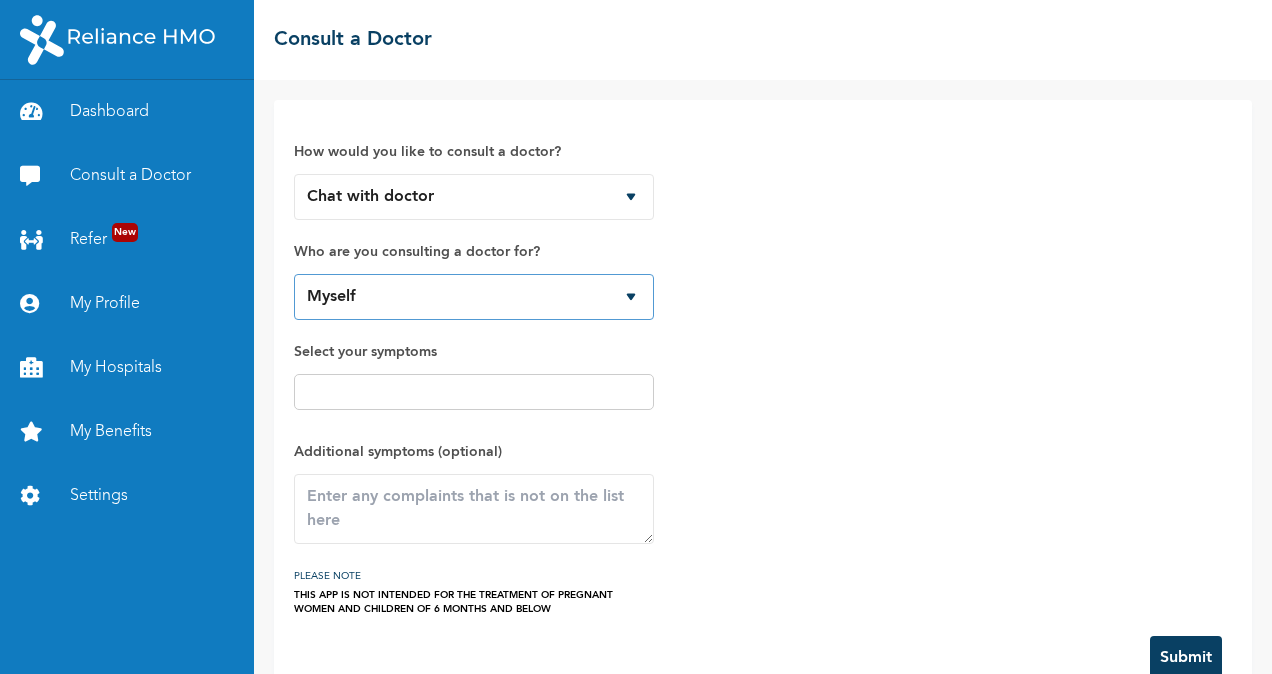 click on "Myself" at bounding box center (474, 297) 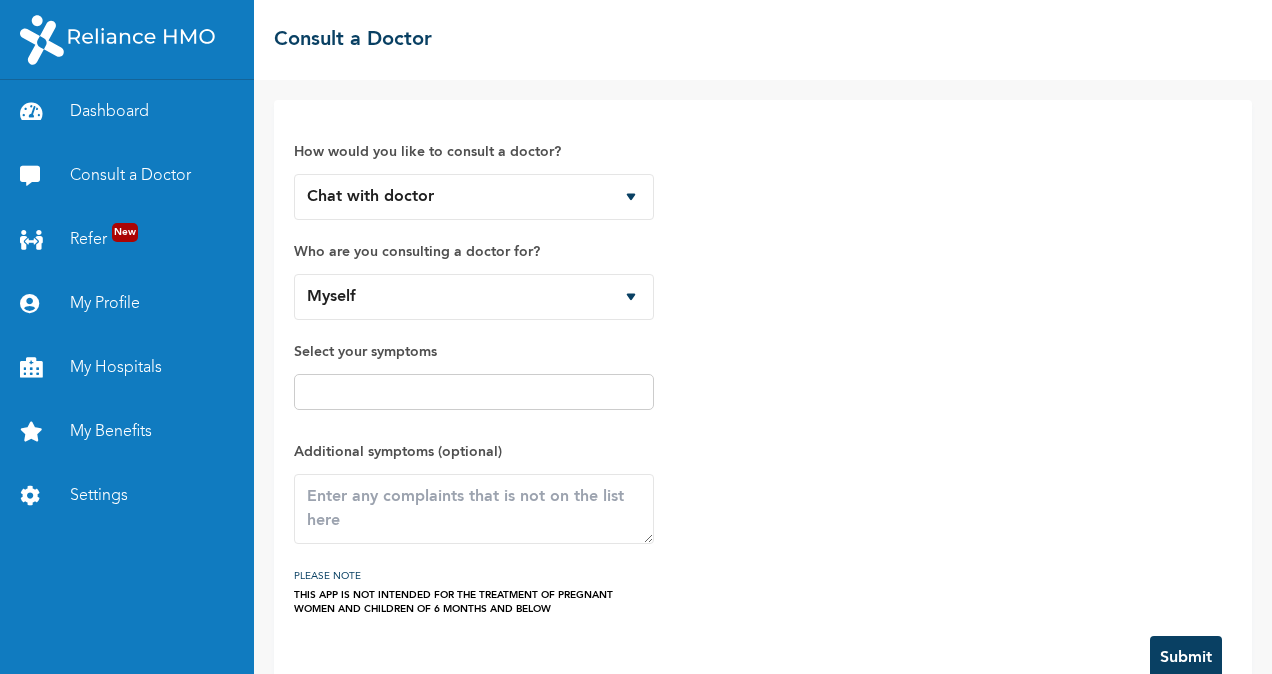 drag, startPoint x: 909, startPoint y: 255, endPoint x: 617, endPoint y: 272, distance: 292.49445 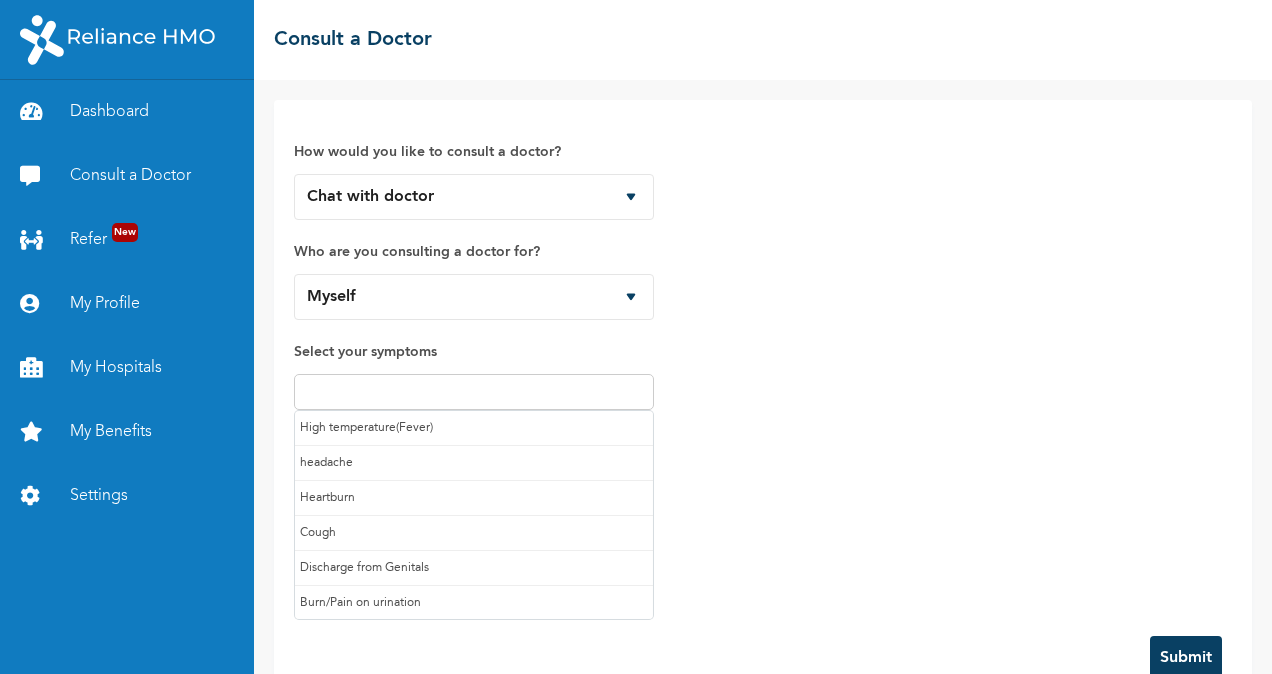 click at bounding box center [474, 392] 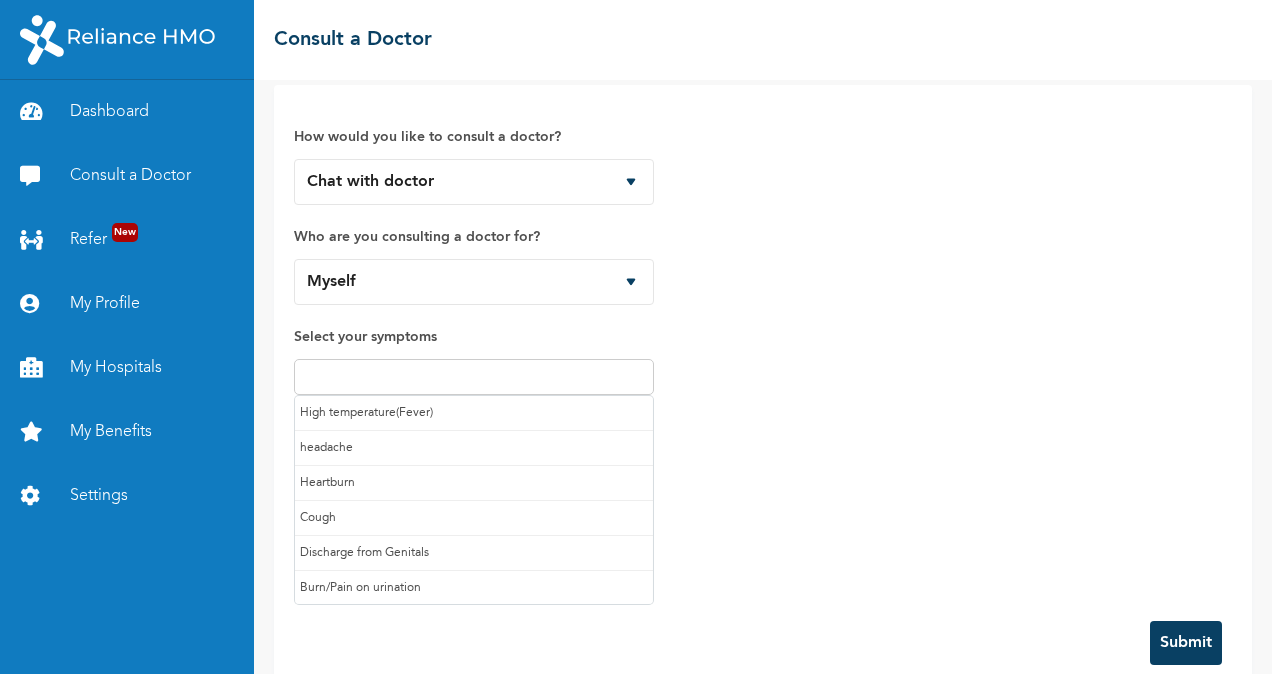 scroll, scrollTop: 0, scrollLeft: 0, axis: both 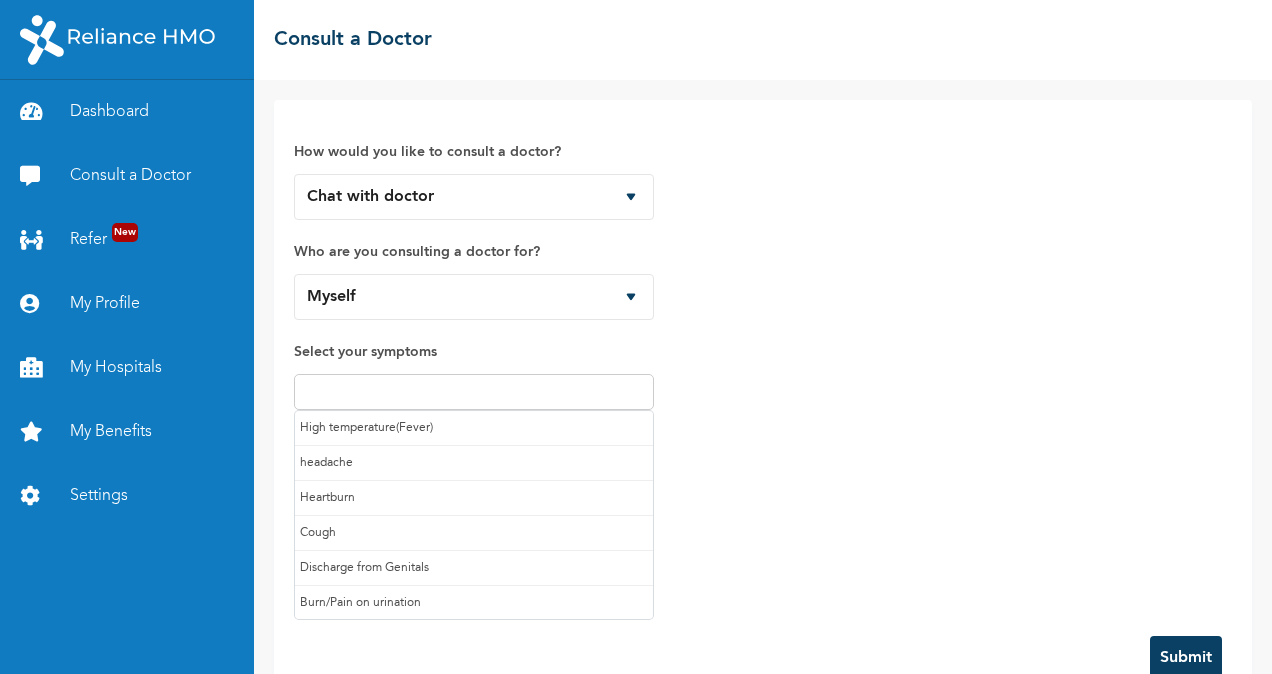 drag, startPoint x: 1113, startPoint y: 286, endPoint x: 1074, endPoint y: 284, distance: 39.051247 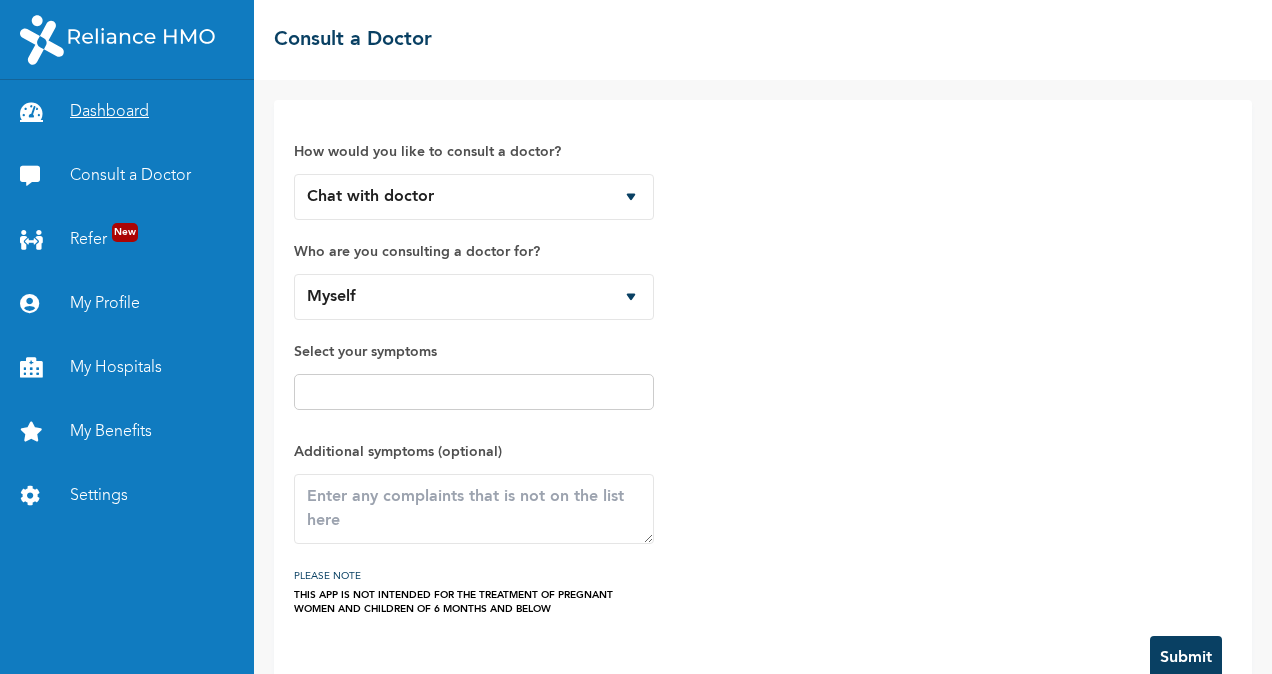 click on "Dashboard" at bounding box center [127, 112] 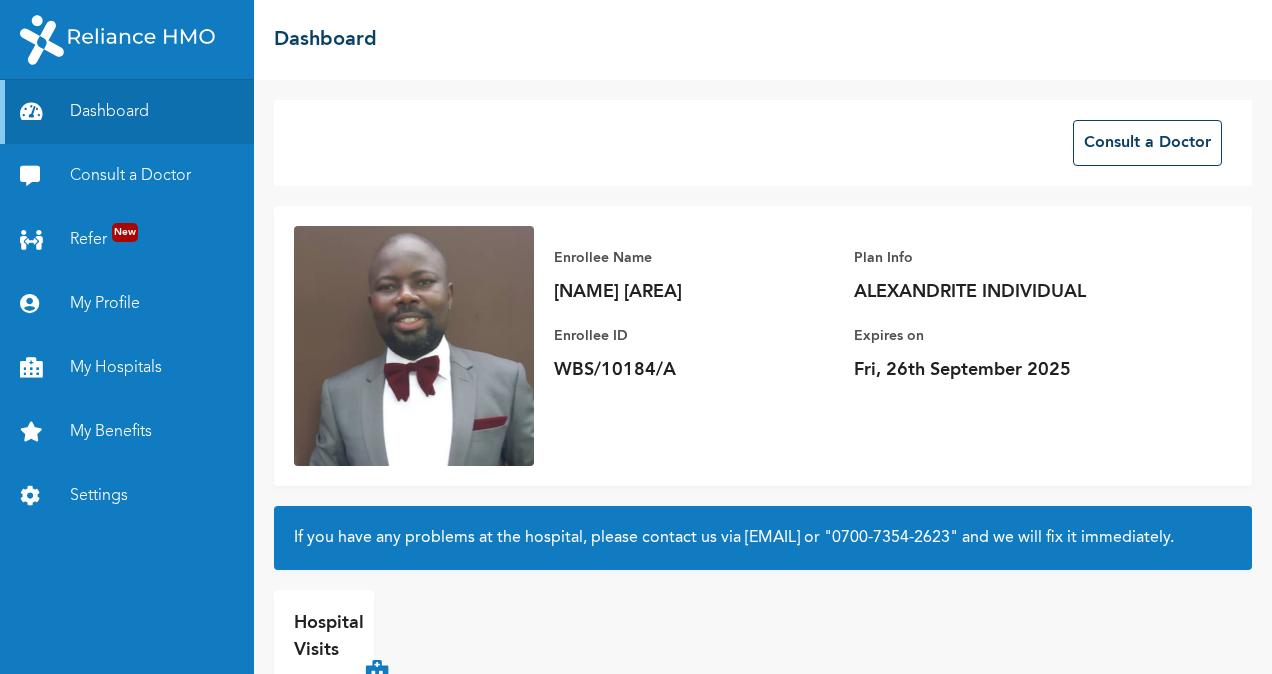 scroll, scrollTop: 0, scrollLeft: 0, axis: both 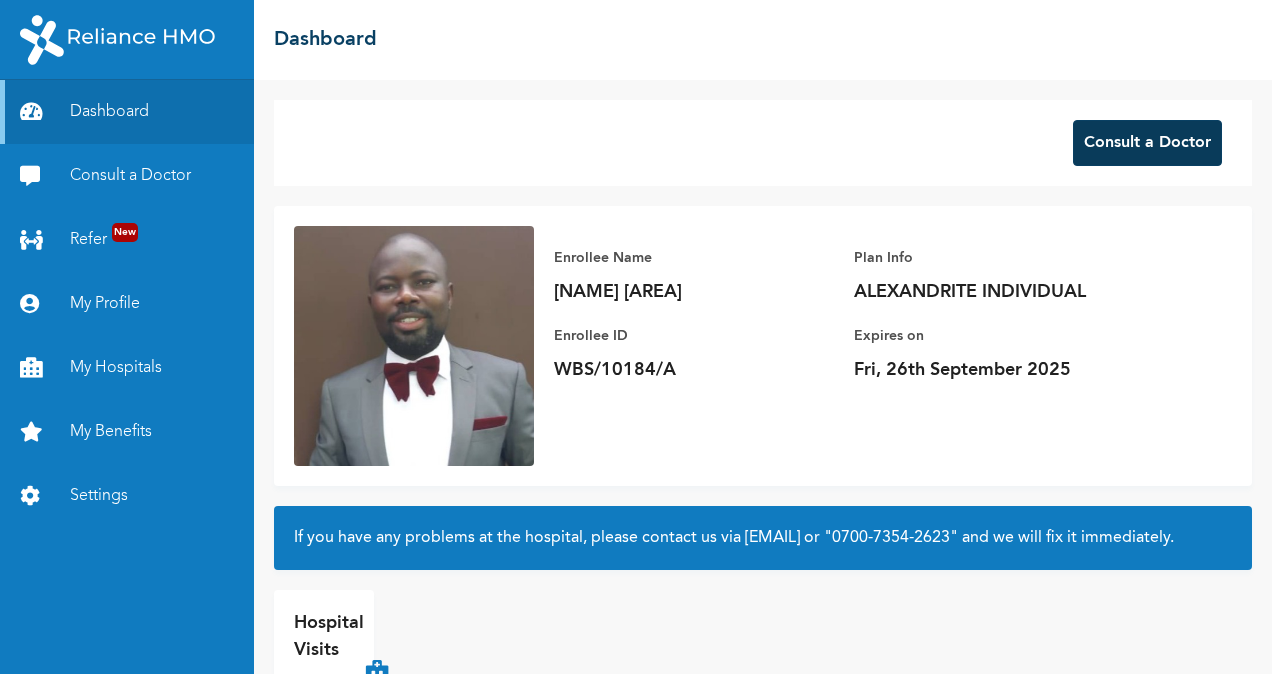 click on "Consult a Doctor" at bounding box center [1147, 143] 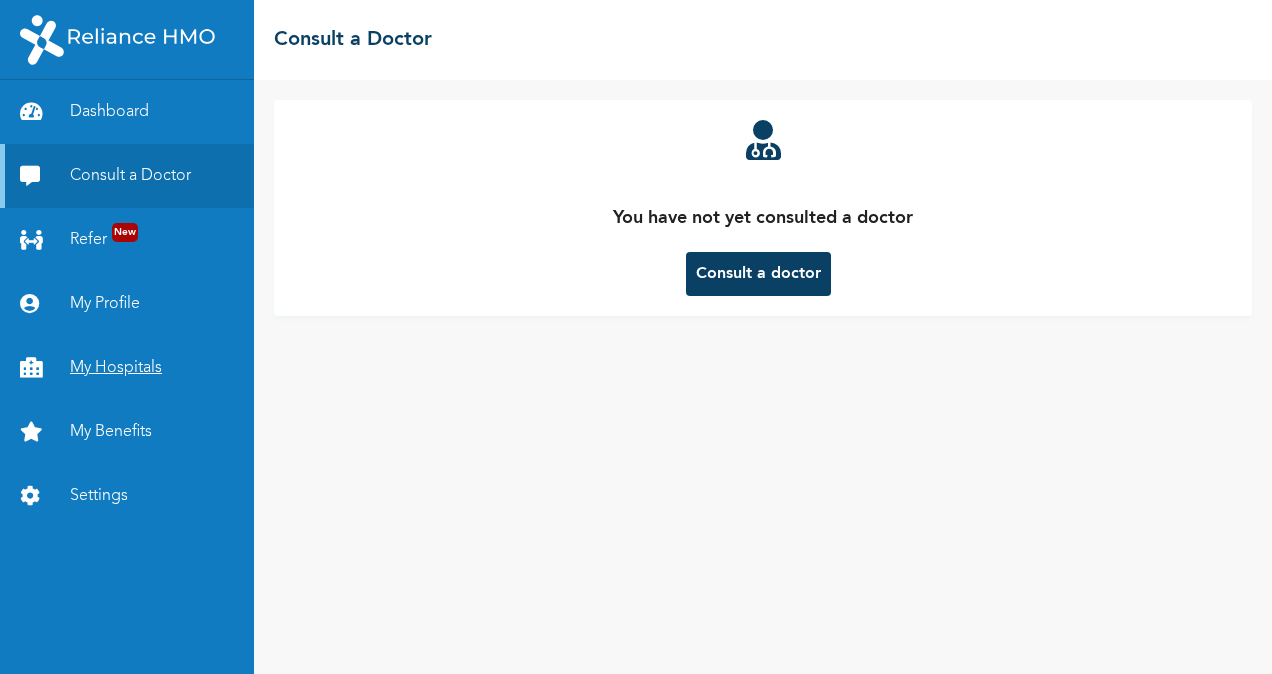 click on "My Hospitals" at bounding box center (127, 368) 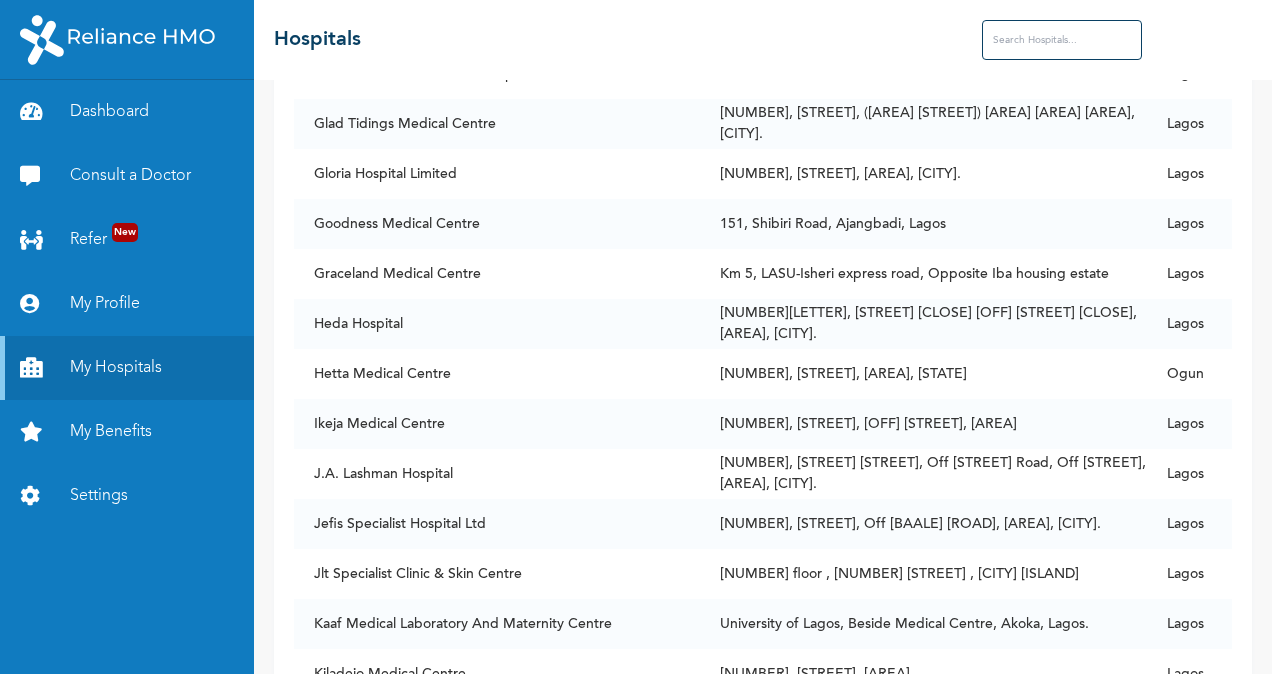 scroll, scrollTop: 3200, scrollLeft: 0, axis: vertical 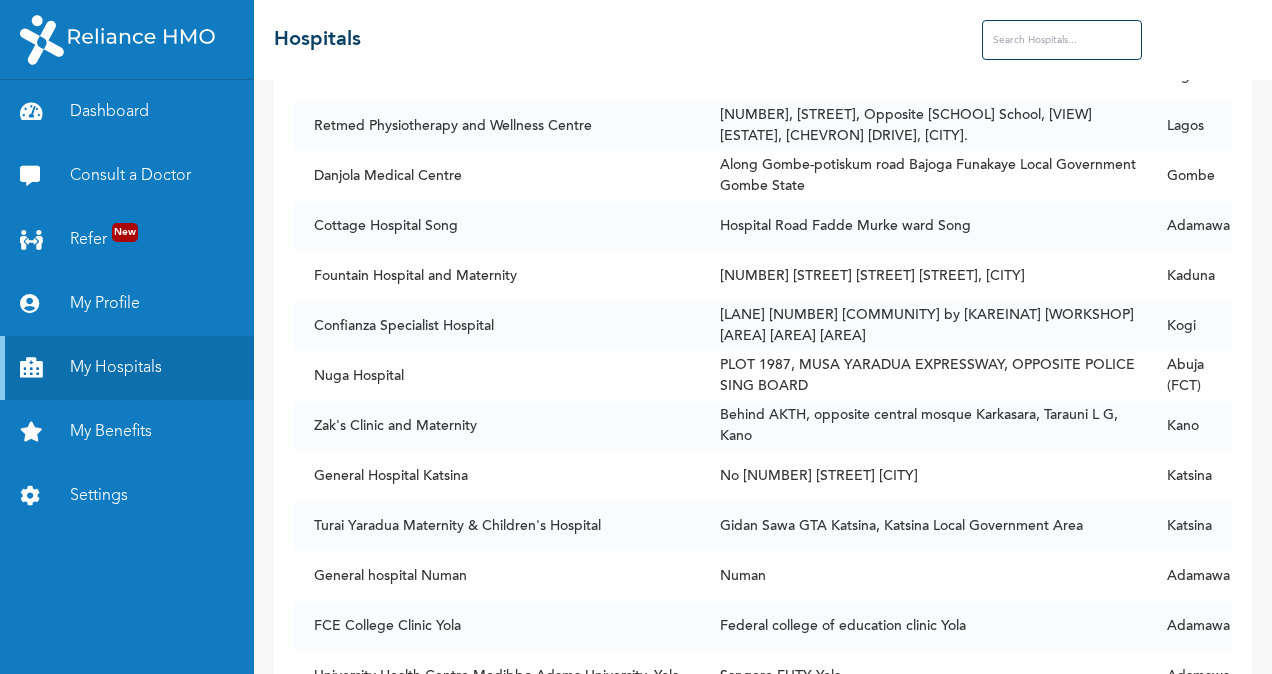 click on "Name Address State Ultimate Eye Clinic - [AREA] [NUMBER] [STREET], S.W. [AREA] [CITY] Afrimed Specialist Hospital [NUMBER]/[NUMBER], [STREET], Off [STREET] [CITY], [CITY] [CITY] Healing Stripes Hospital [AREA], [NUMBER]/[NUMBER] [STREET], Off [STREET] [CITY], [CITY] [CITY] First City Hospital [NUMBER], [STREET], [AREA], [AREA] [CITY] Bernice Clinic - [AREA] [NUMBER], [STREET], [AREA] bus stop, beside the BRT bridge at [AREA] [CITY] Bernice Clinic - Mile [NUMBER] [NUMBER], [STREET], Mile [NUMBER], [CITY] [CITY] Budo Specialist Hospital Km [NUMBER], [AREA]-[AREA] Expressway, [AREA], [CITY] [CITY] Emel Hospital [STREET] Close, [NUMBER] Road, [AREA] [CITY] Golden Cross Infirmary (Hospital & Maternity) [NUMBER] Avenue, [NUMBER] Road, [AREA], [CITY] Lifeline Children Hospital - [AREA] [NUMBER], [STREET], Off [STREET] [AREA], [CITY] [CITY] Lifeline Children Hospital - [AREA] [NUMBER], [STREET], [AREA], [CITY] [CITY] Outreach Women & Children'S Hopital - [AREA] [CITY] [CITY] Aniyun Hospital Ltd [CITY]" at bounding box center (763, -64260) 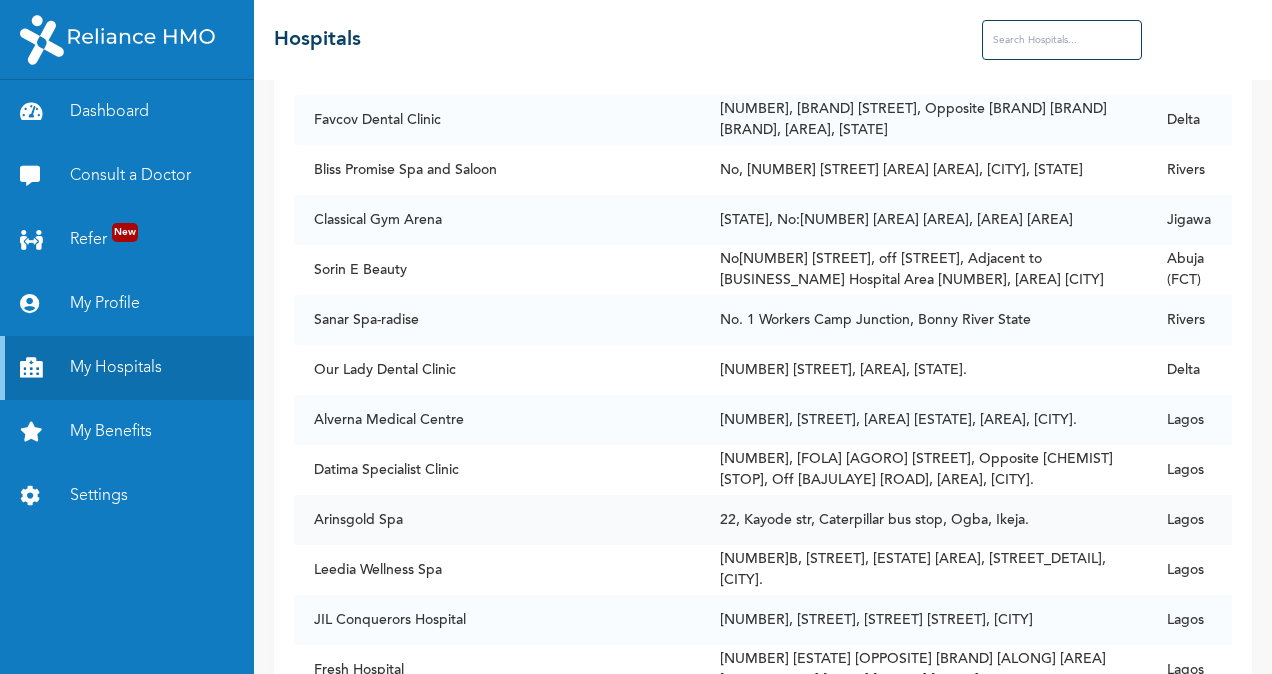 scroll, scrollTop: 126690, scrollLeft: 0, axis: vertical 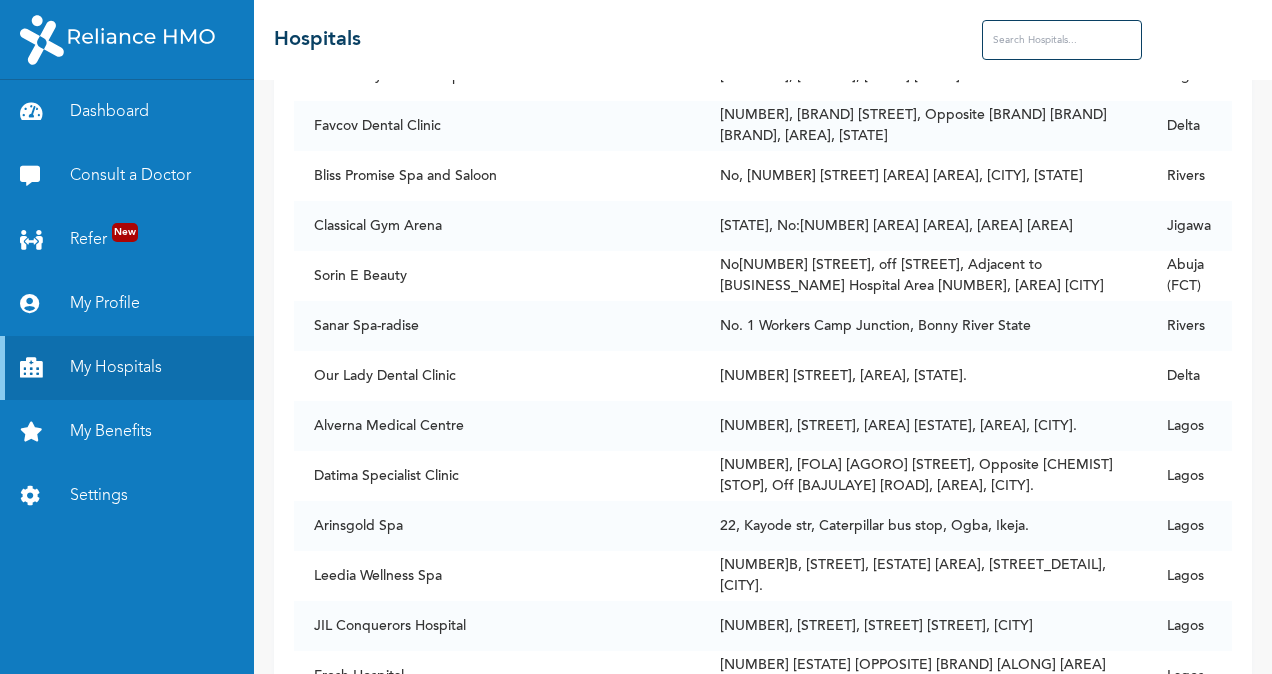 click at bounding box center [1062, 40] 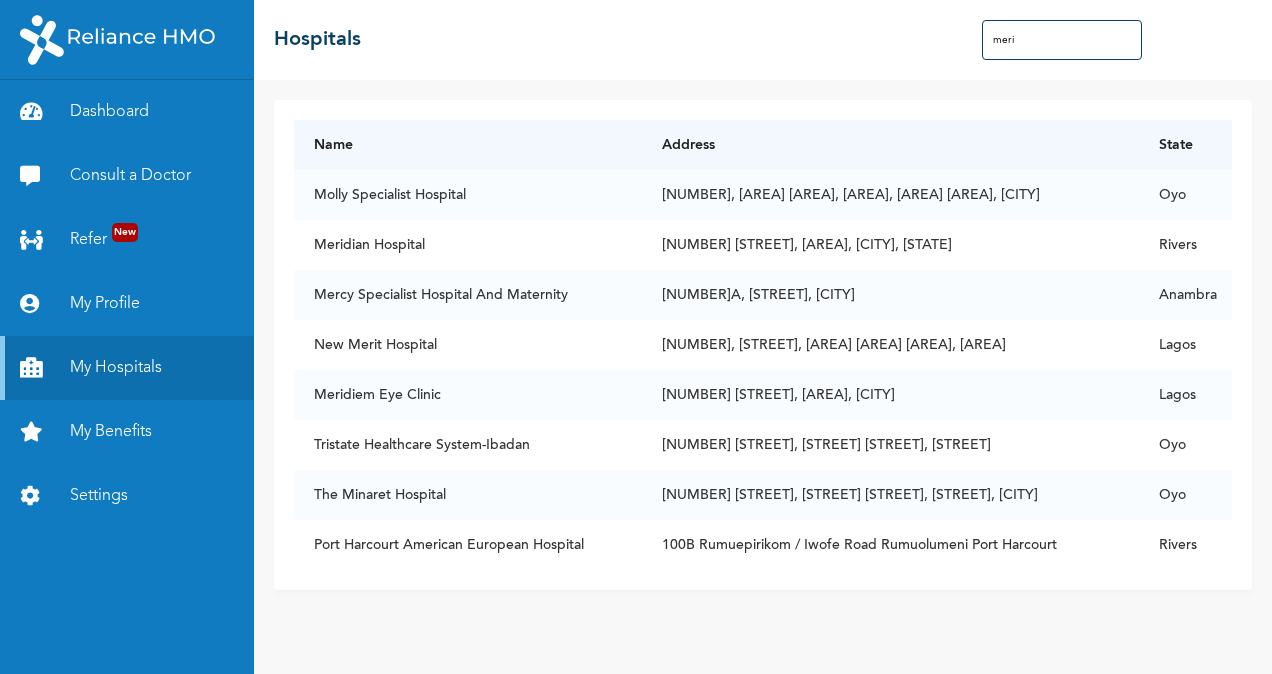 scroll, scrollTop: 0, scrollLeft: 0, axis: both 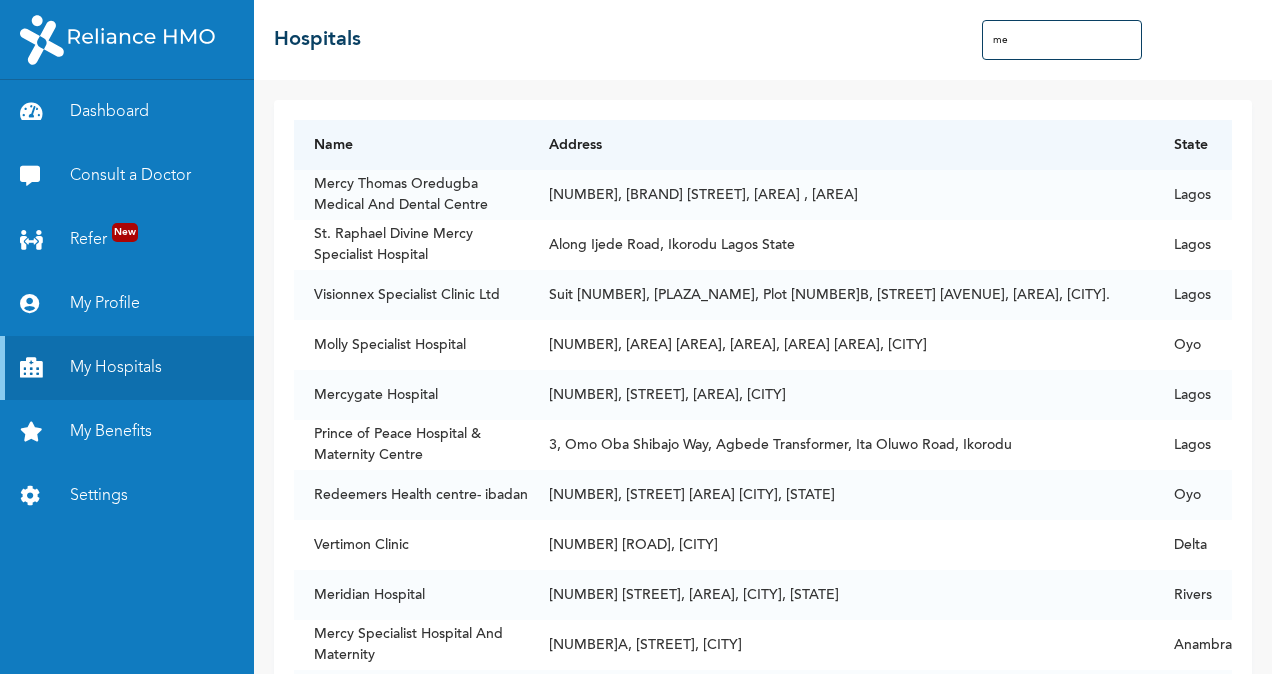 type on "m" 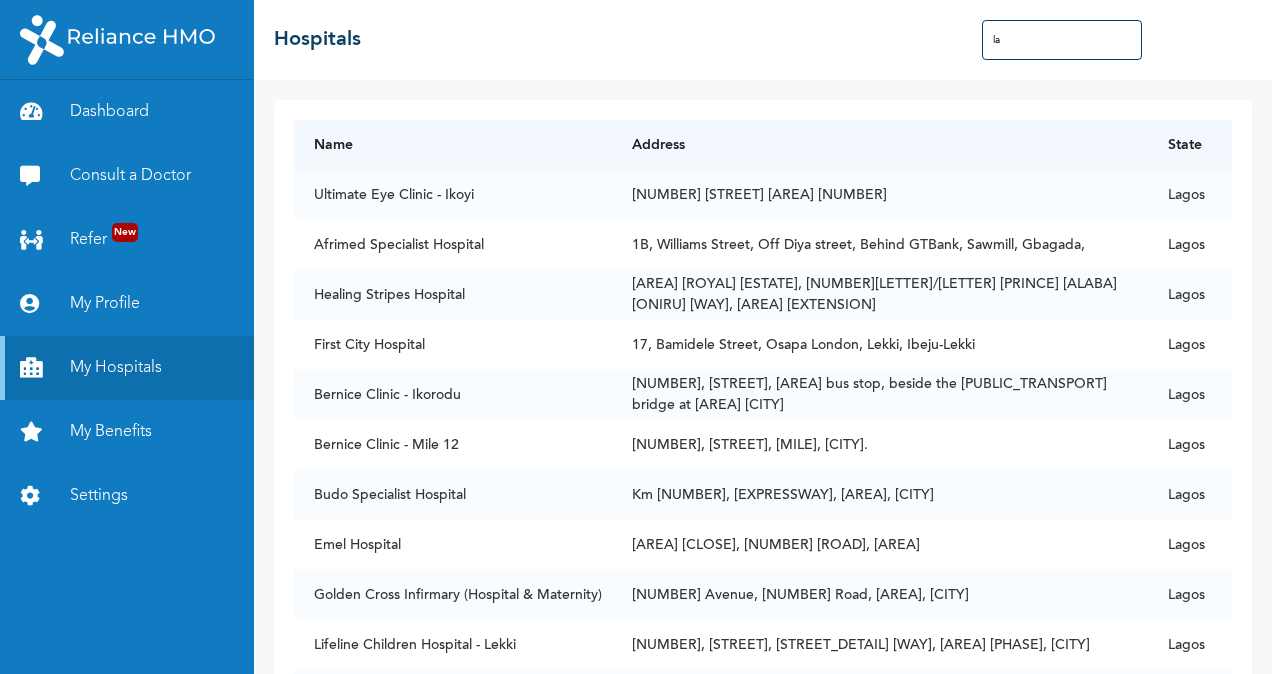 type on "l" 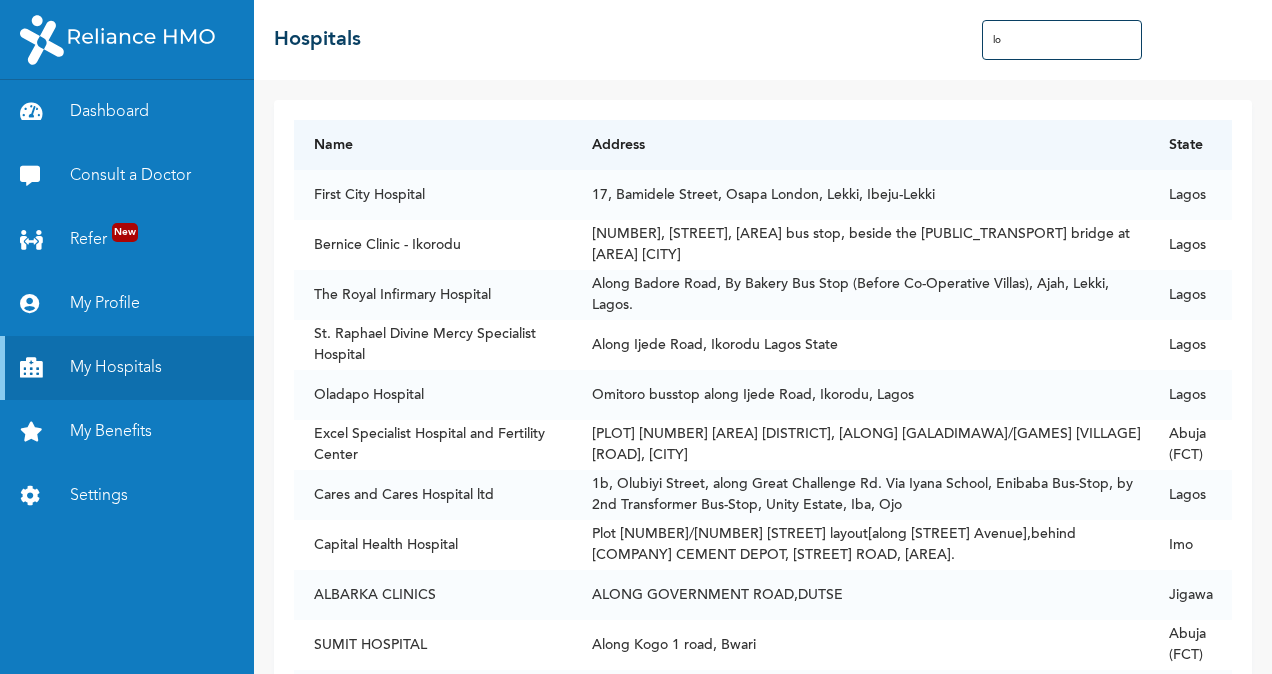 type on "l" 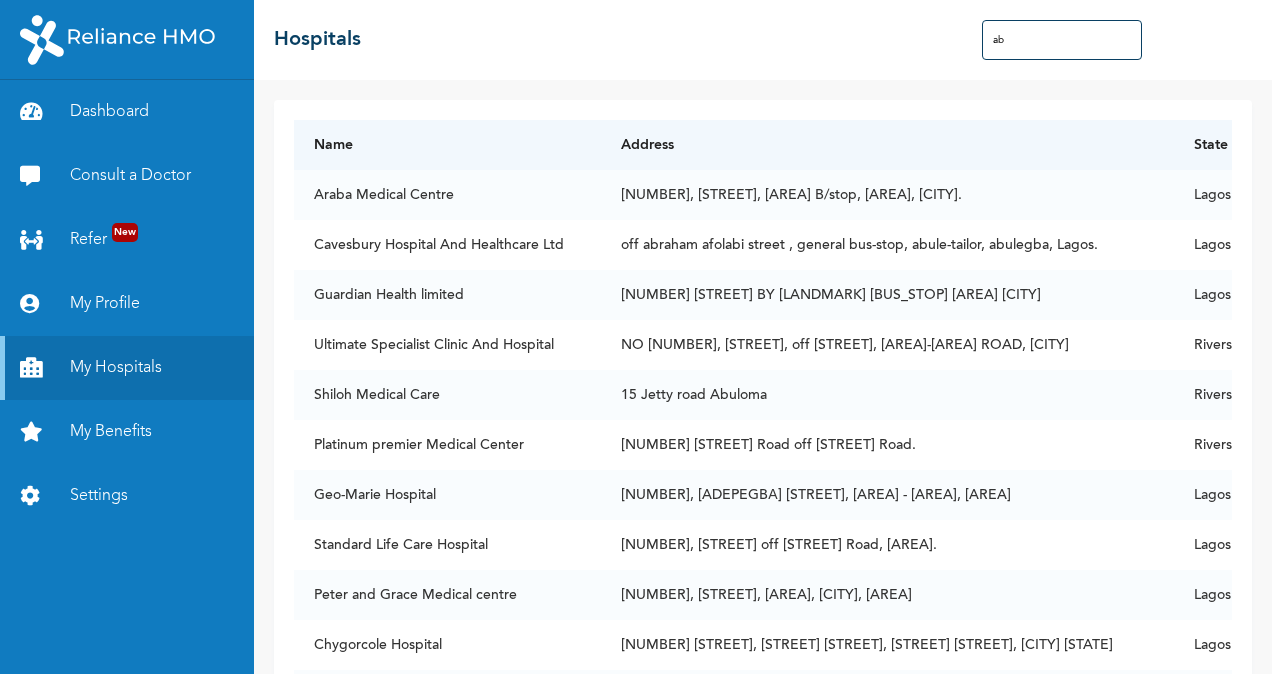 type on "a" 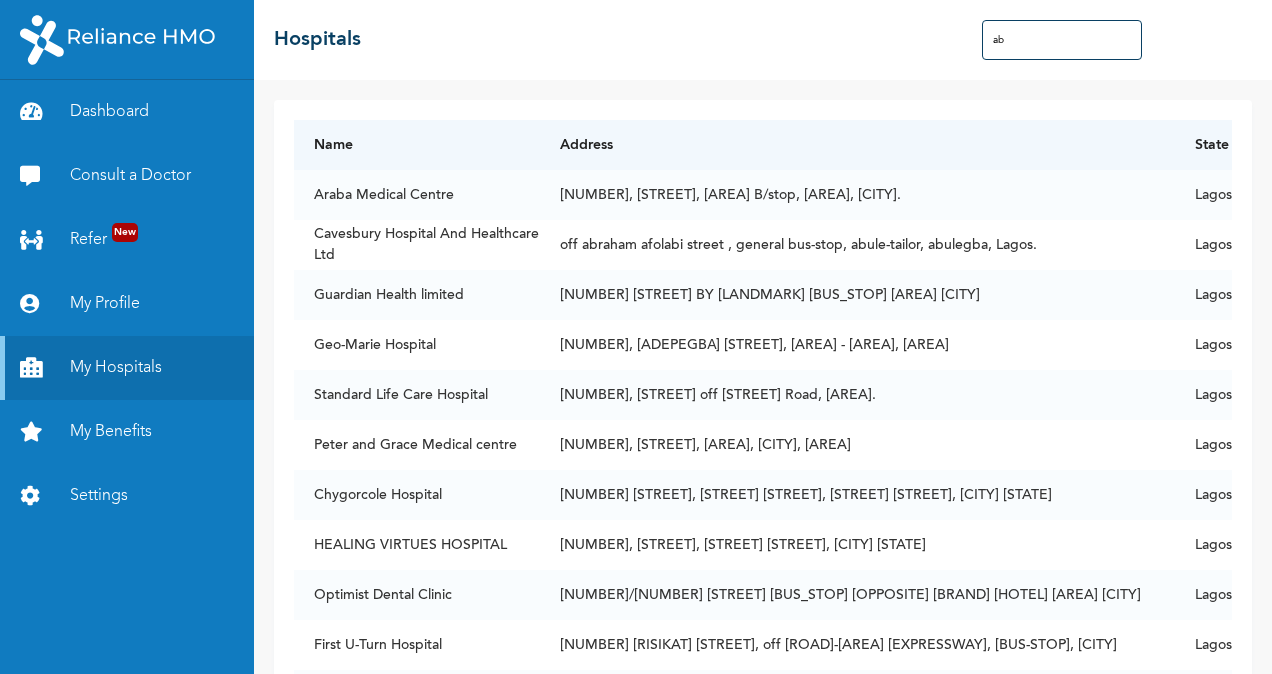 type on "a" 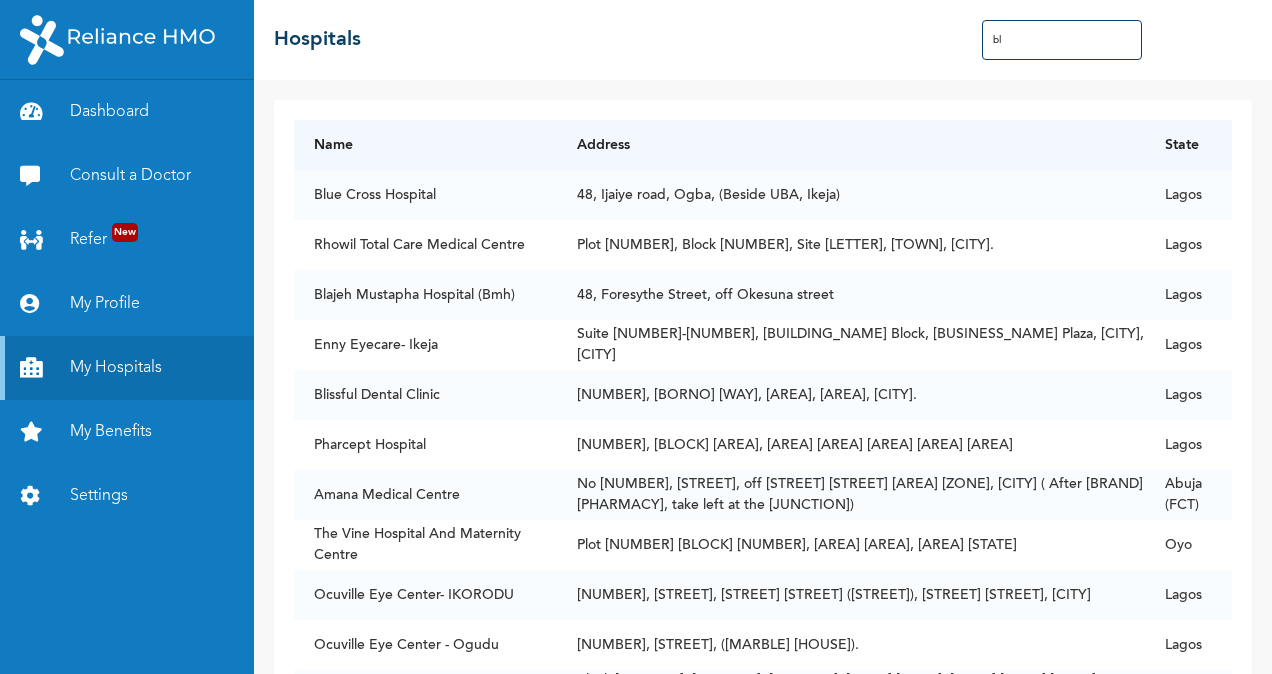 type on "b" 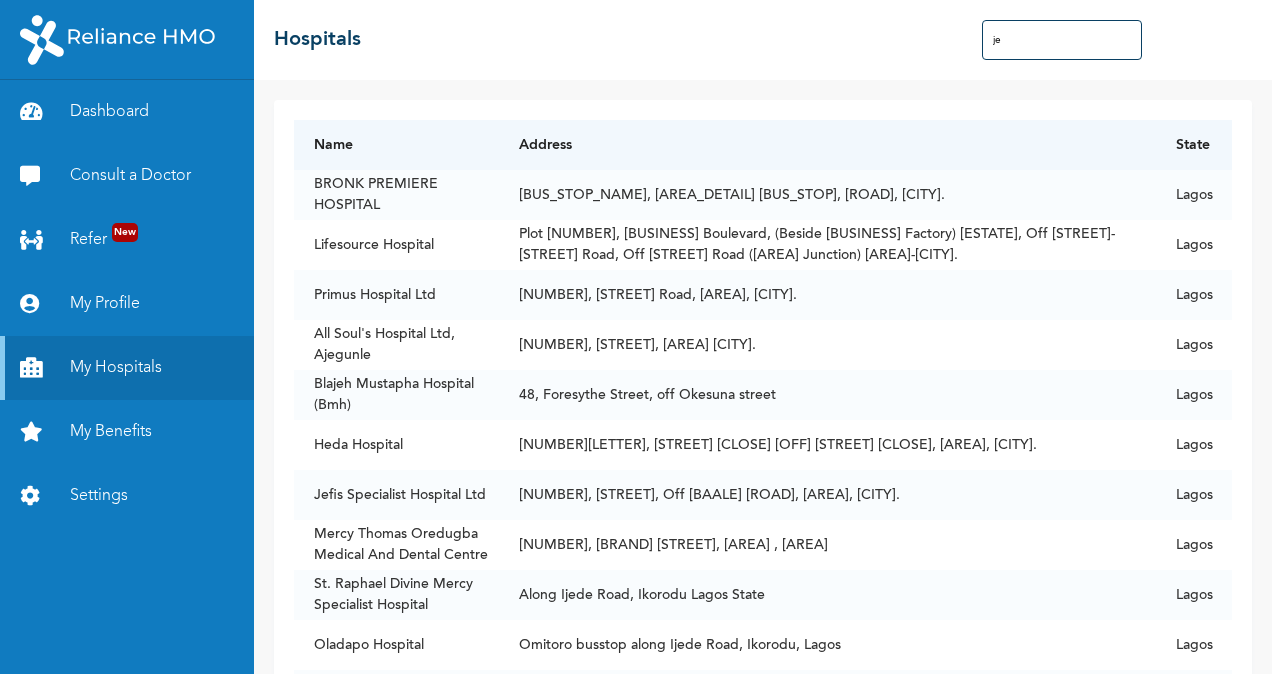 type on "j" 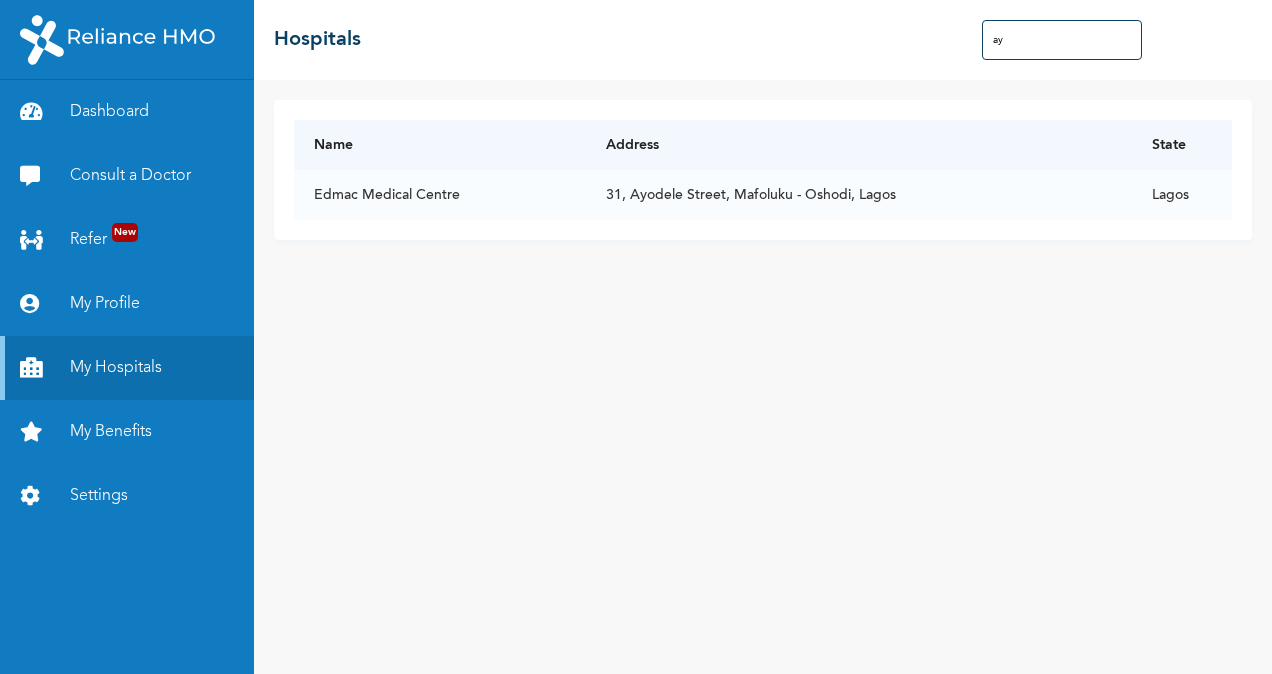 type on "a" 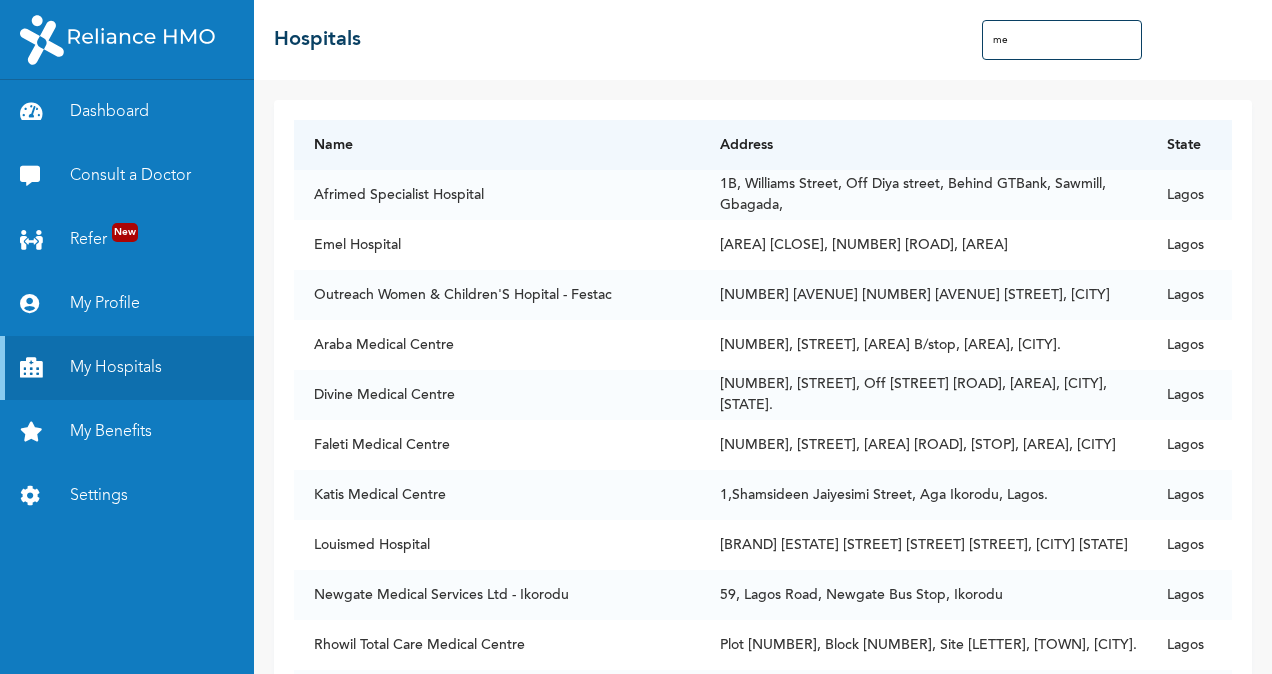 type on "m" 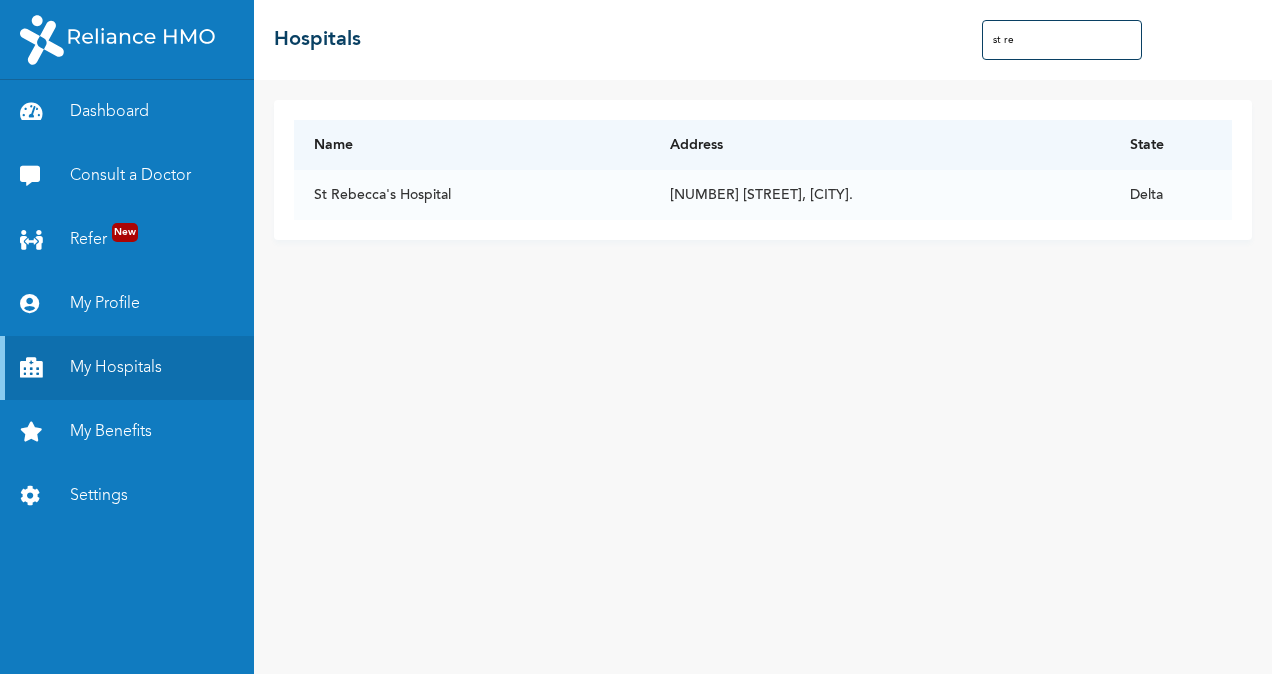 drag, startPoint x: 1044, startPoint y: 28, endPoint x: 904, endPoint y: 58, distance: 143.1782 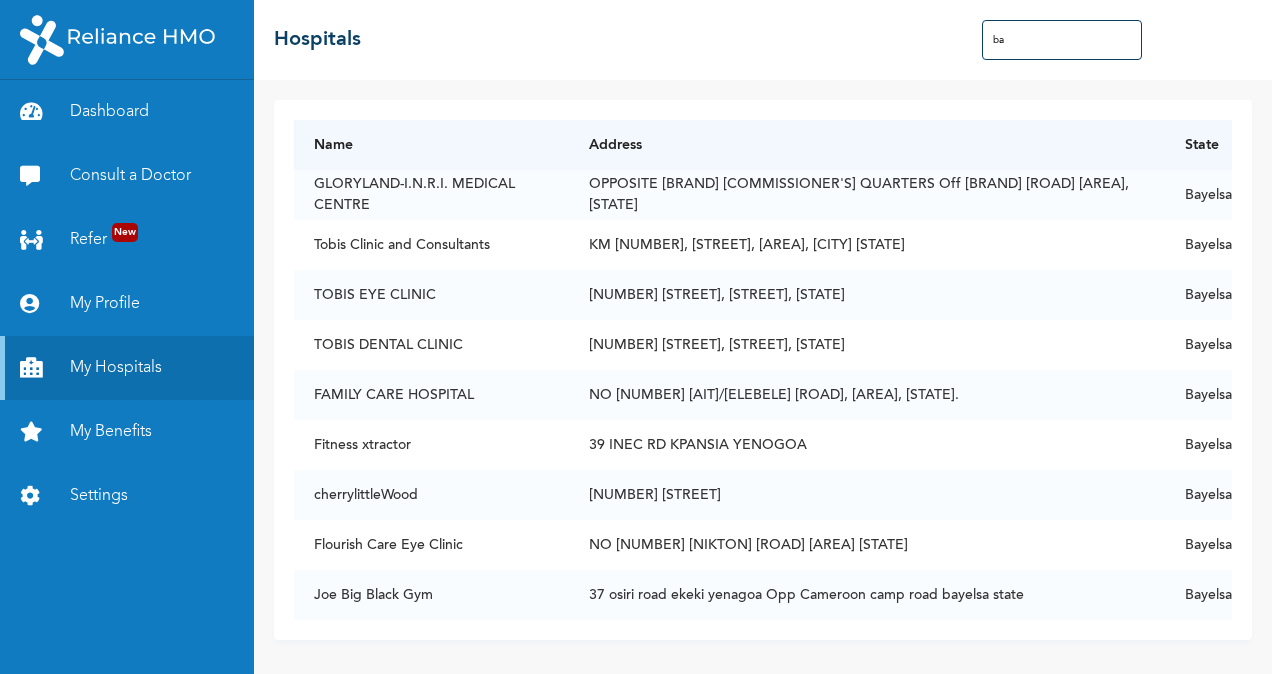 type on "b" 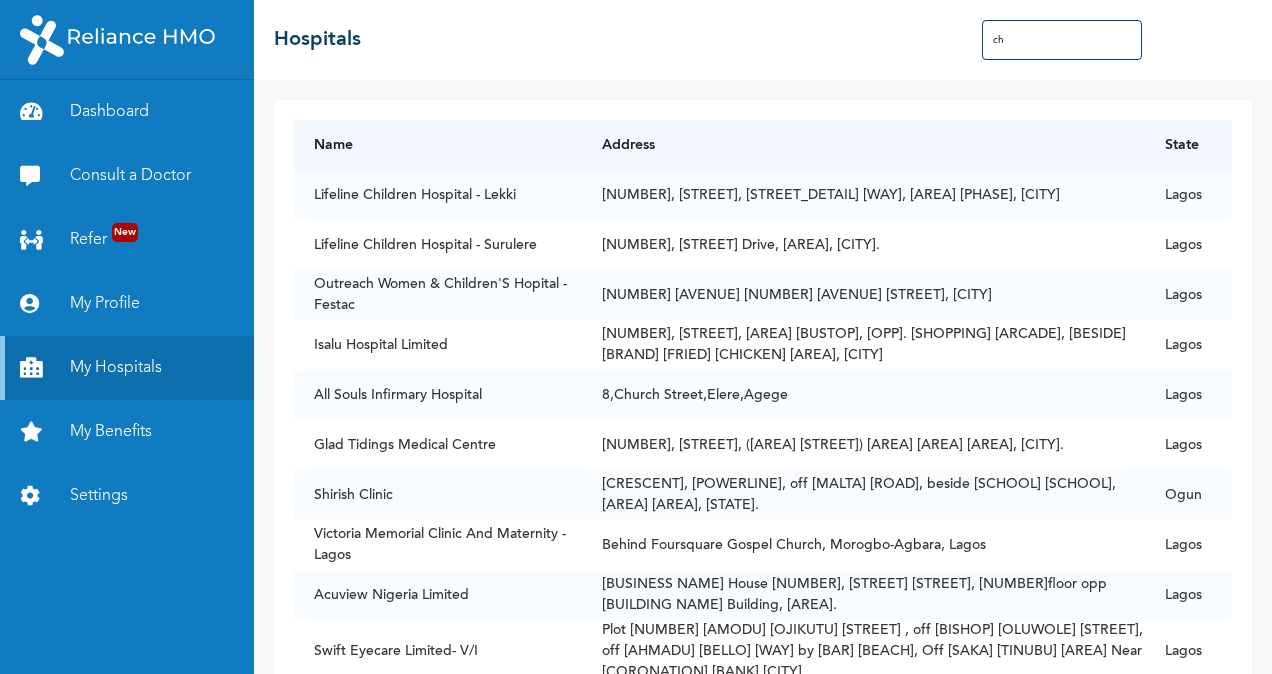 type on "c" 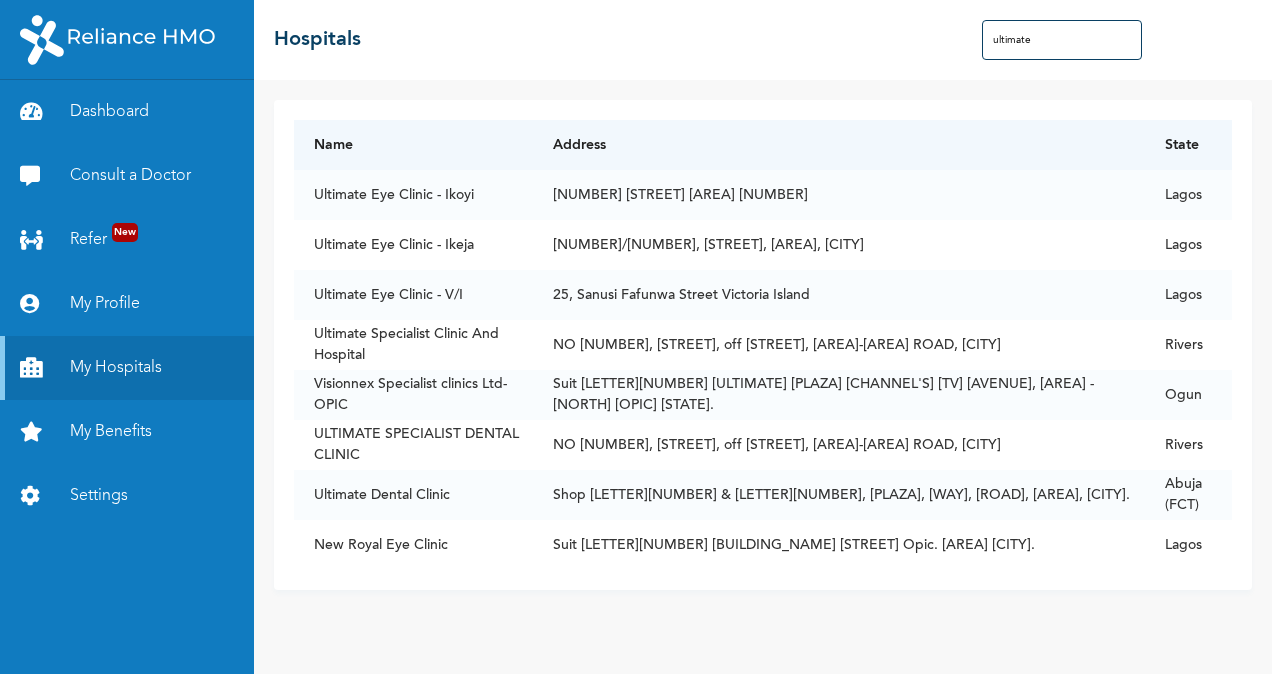 type on "ultimate" 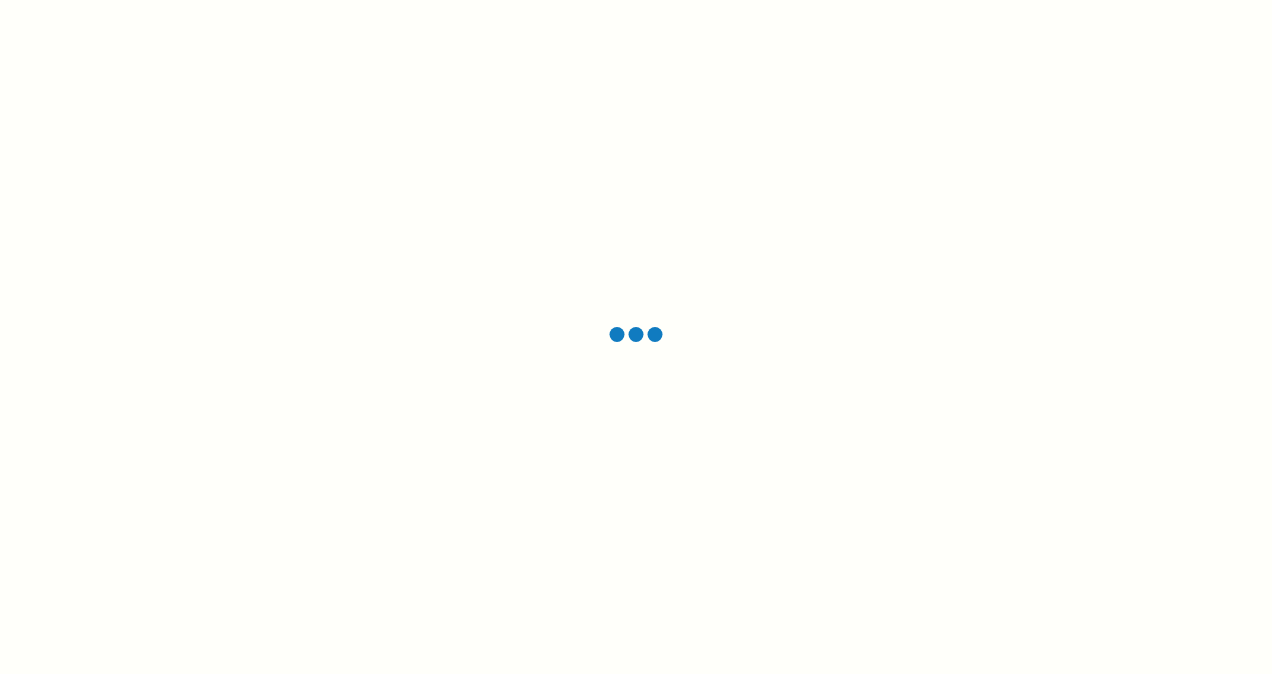 scroll, scrollTop: 0, scrollLeft: 0, axis: both 